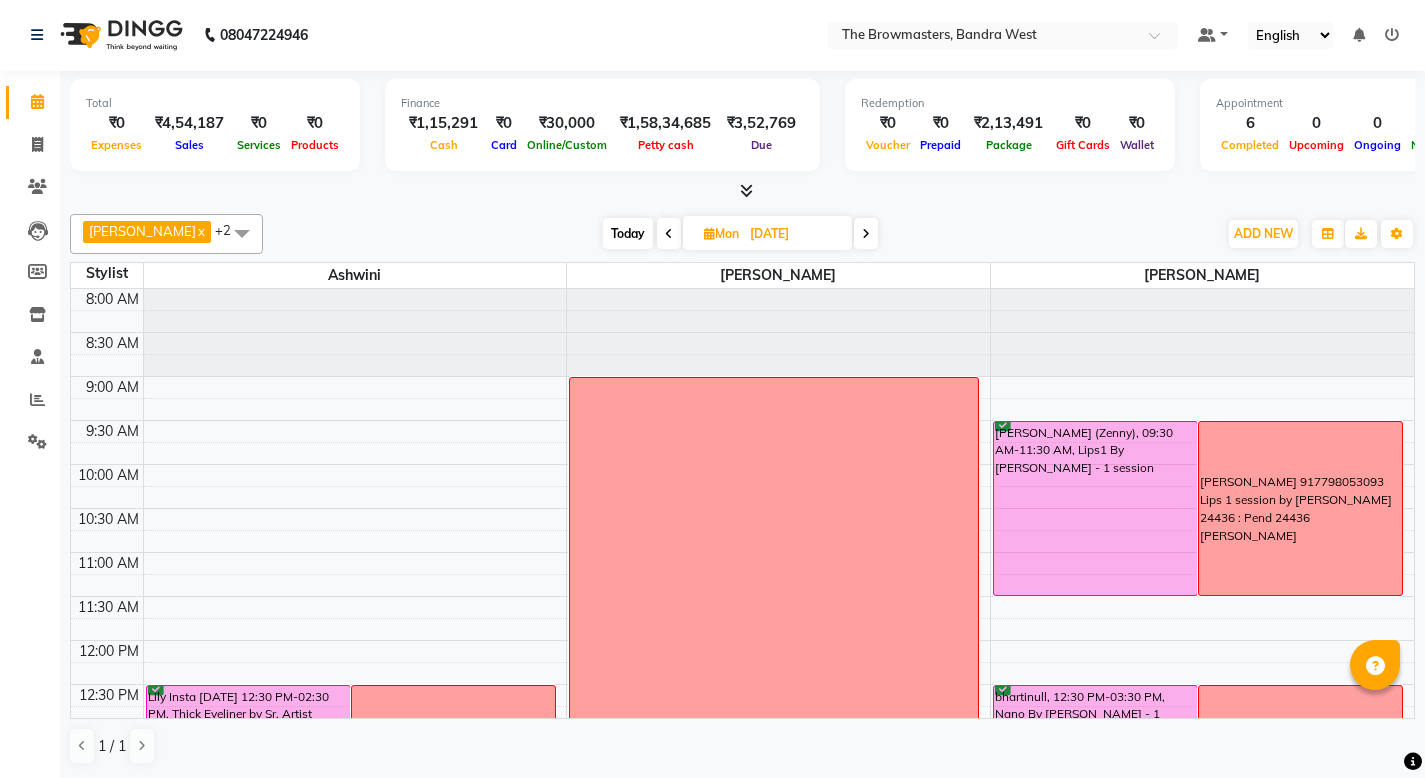 scroll, scrollTop: 1, scrollLeft: 0, axis: vertical 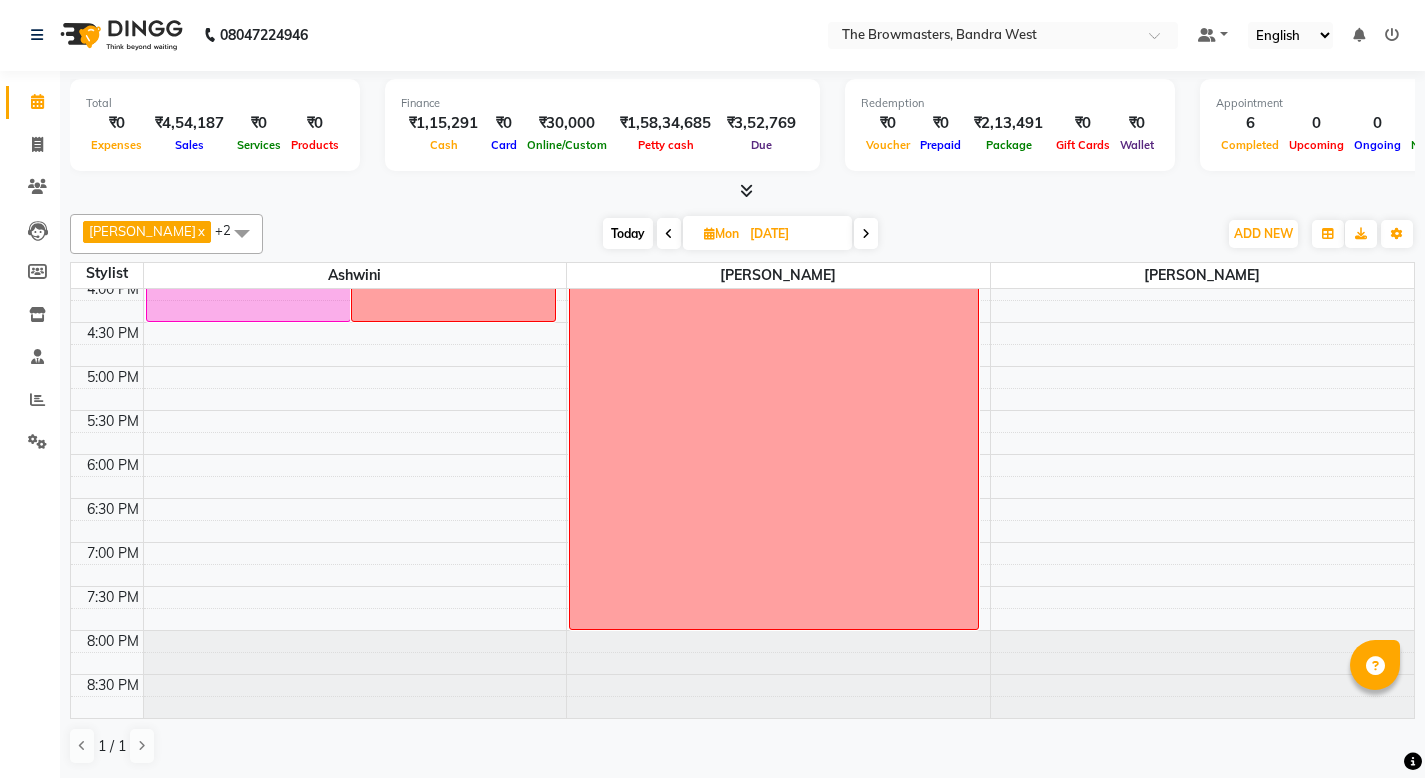 click on "Today" at bounding box center (628, 233) 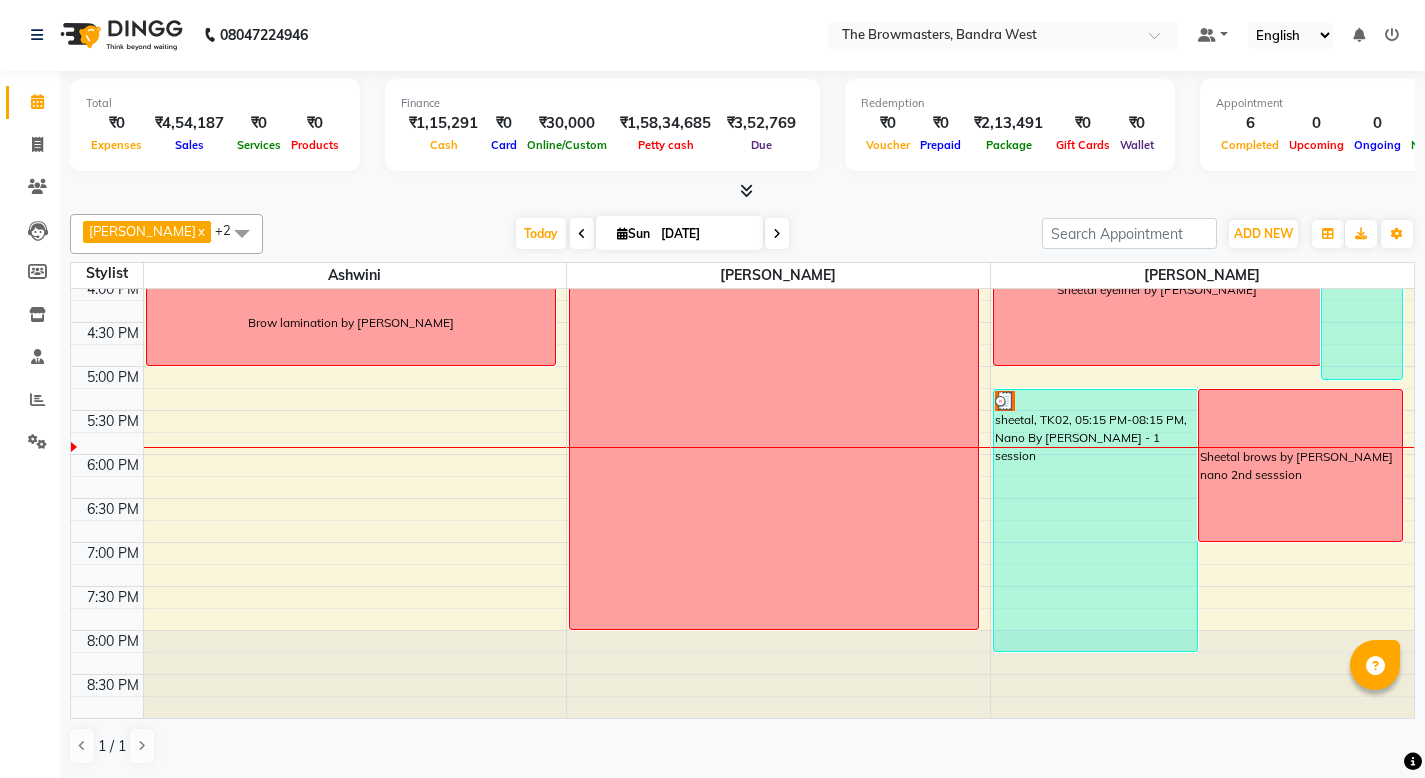 scroll, scrollTop: 0, scrollLeft: 0, axis: both 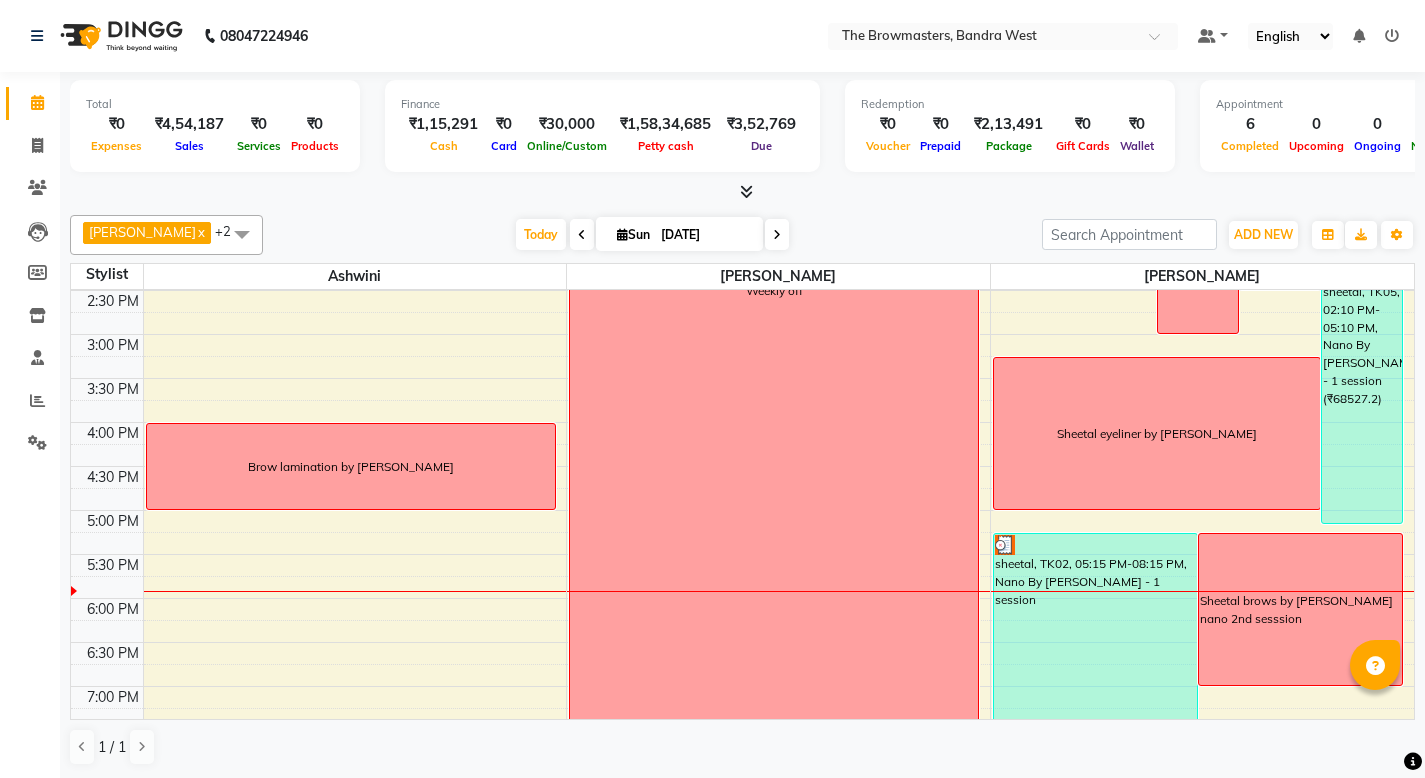 click at bounding box center [777, 235] 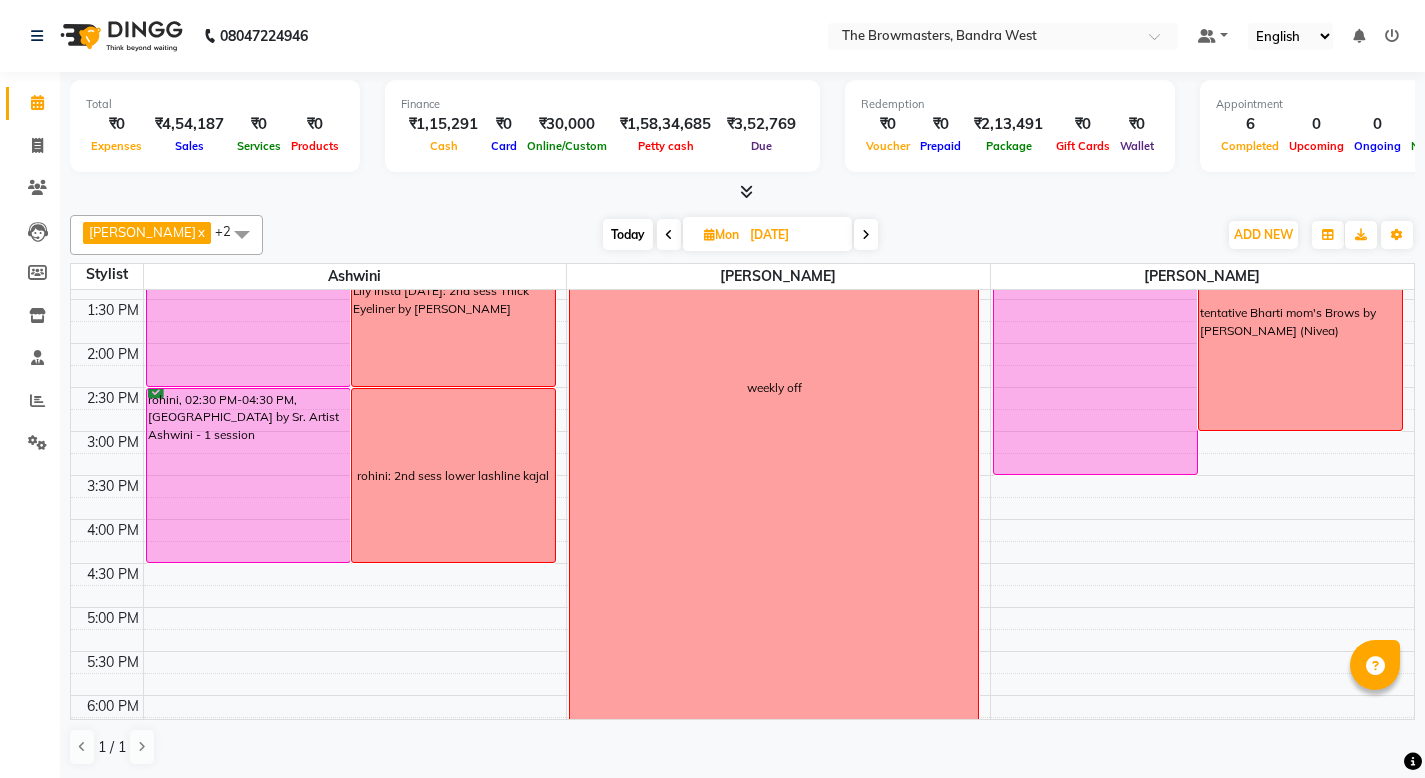 scroll, scrollTop: 463, scrollLeft: 0, axis: vertical 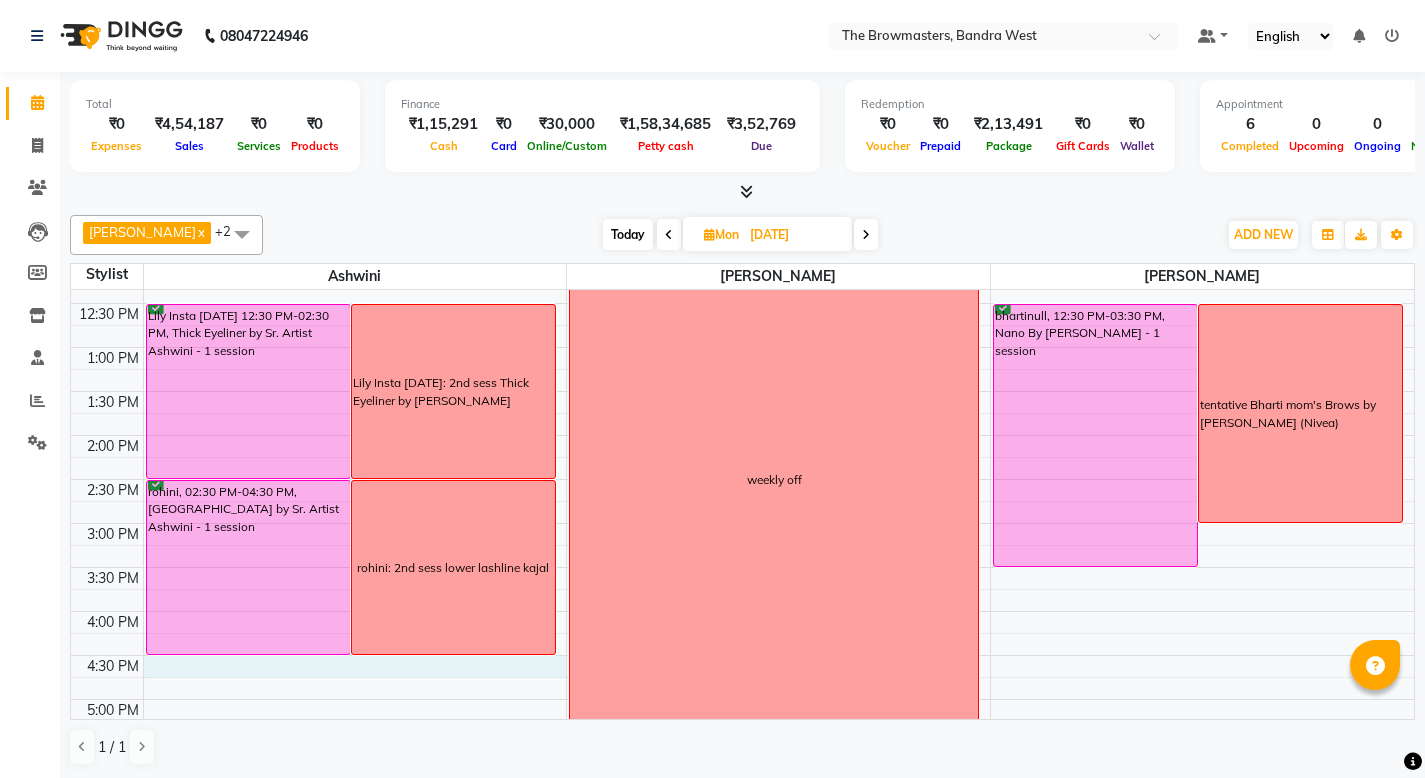 click on "8:00 AM 8:30 AM 9:00 AM 9:30 AM 10:00 AM 10:30 AM 11:00 AM 11:30 AM 12:00 PM 12:30 PM 1:00 PM 1:30 PM 2:00 PM 2:30 PM 3:00 PM 3:30 PM 4:00 PM 4:30 PM 5:00 PM 5:30 PM 6:00 PM 6:30 PM 7:00 PM 7:30 PM 8:00 PM 8:30 PM     Lily Insta 22dec23, 12:30 PM-02:30 PM, Thick Eyeliner by Sr. Artist Ashwini - 1 session  Lily Insta 22Dec23: 2nd sess Thick Eyeliner by Ashwini - Uzma      rohini, 02:30 PM-04:30 PM, Lower LashLine by Sr. Artist Ashwini - 1 session  rohini: 2nd sess lower lashline  kajal   weekly off      Zeenat Shabrin (Zenny), 09:30 AM-11:30 AM, Lips1 By Ashmi - 1 session  Zeenat 917798053093 Lips 1 session by Ashmeey Paid 24436 : Pend 24436 PRAJAKTA      bhartinull, 12:30 PM-03:30 PM, Nano By Ashmi - 1 session  tentative Bharti mom's Brows by Ashmeey (Nivea)" at bounding box center [742, 479] 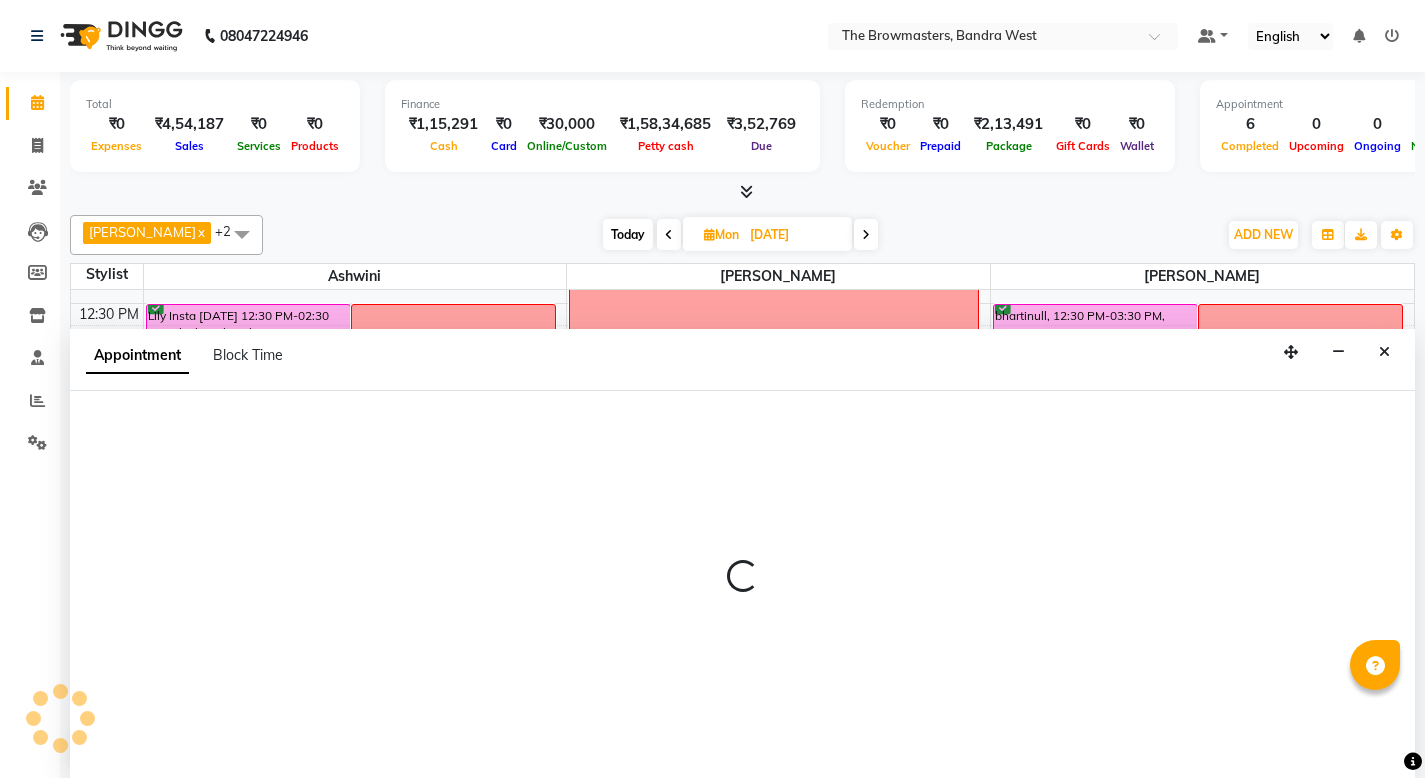 select on "64306" 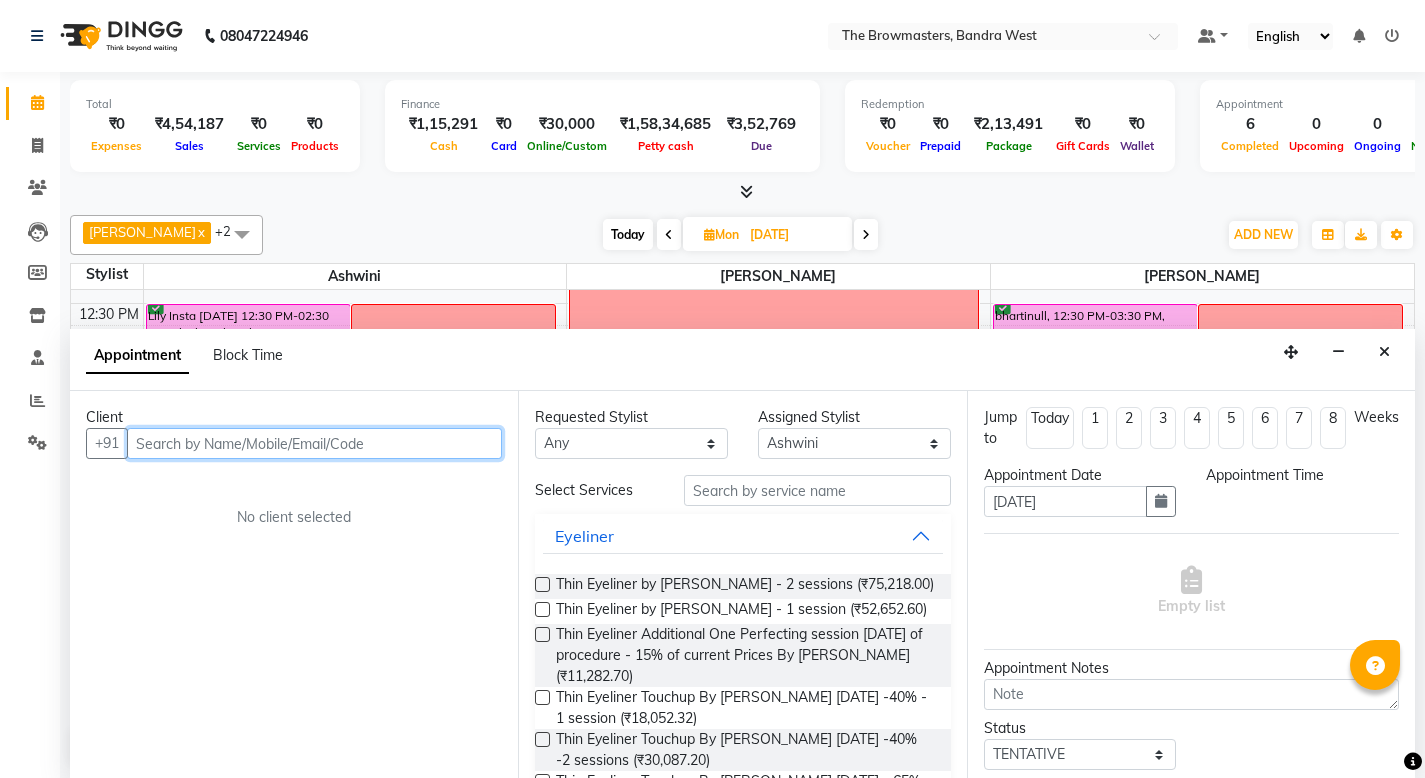 select on "990" 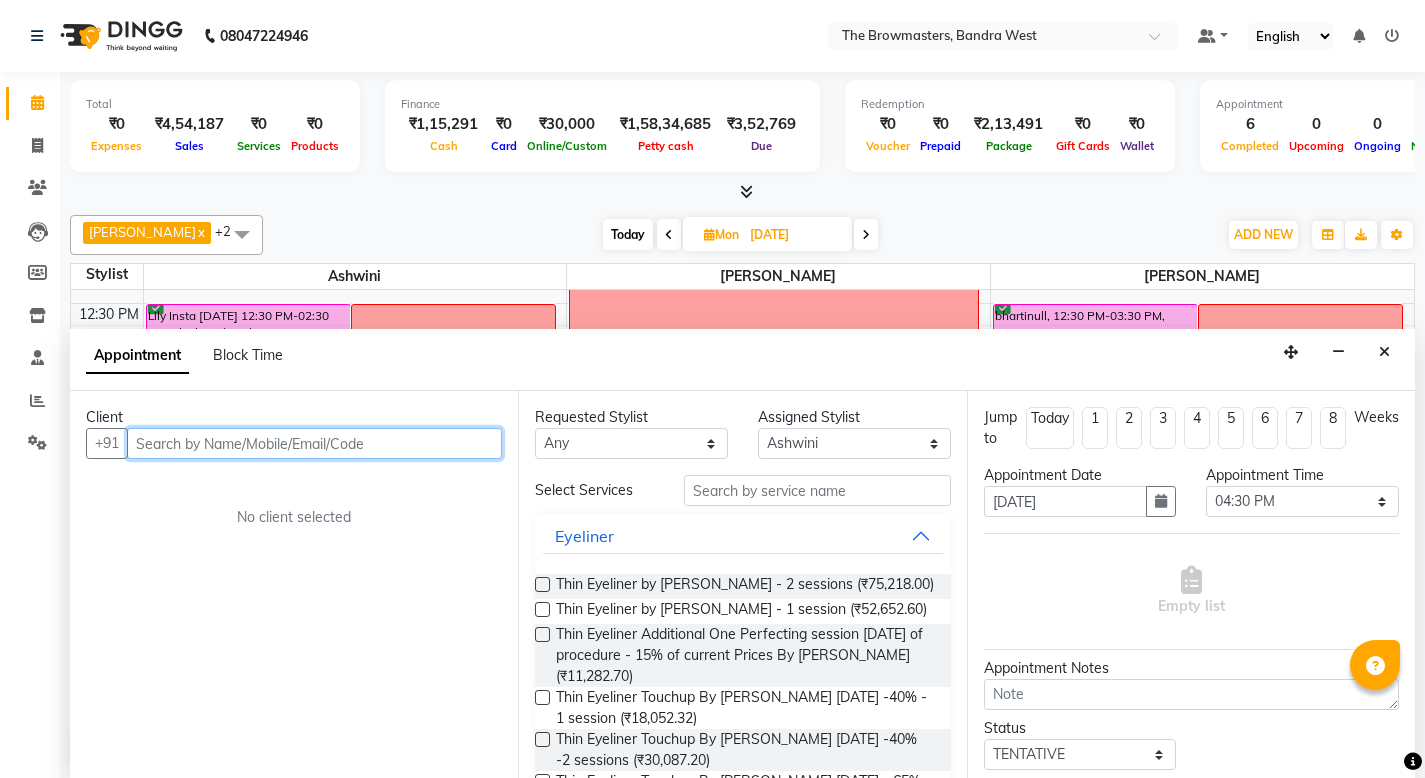 scroll, scrollTop: 1, scrollLeft: 0, axis: vertical 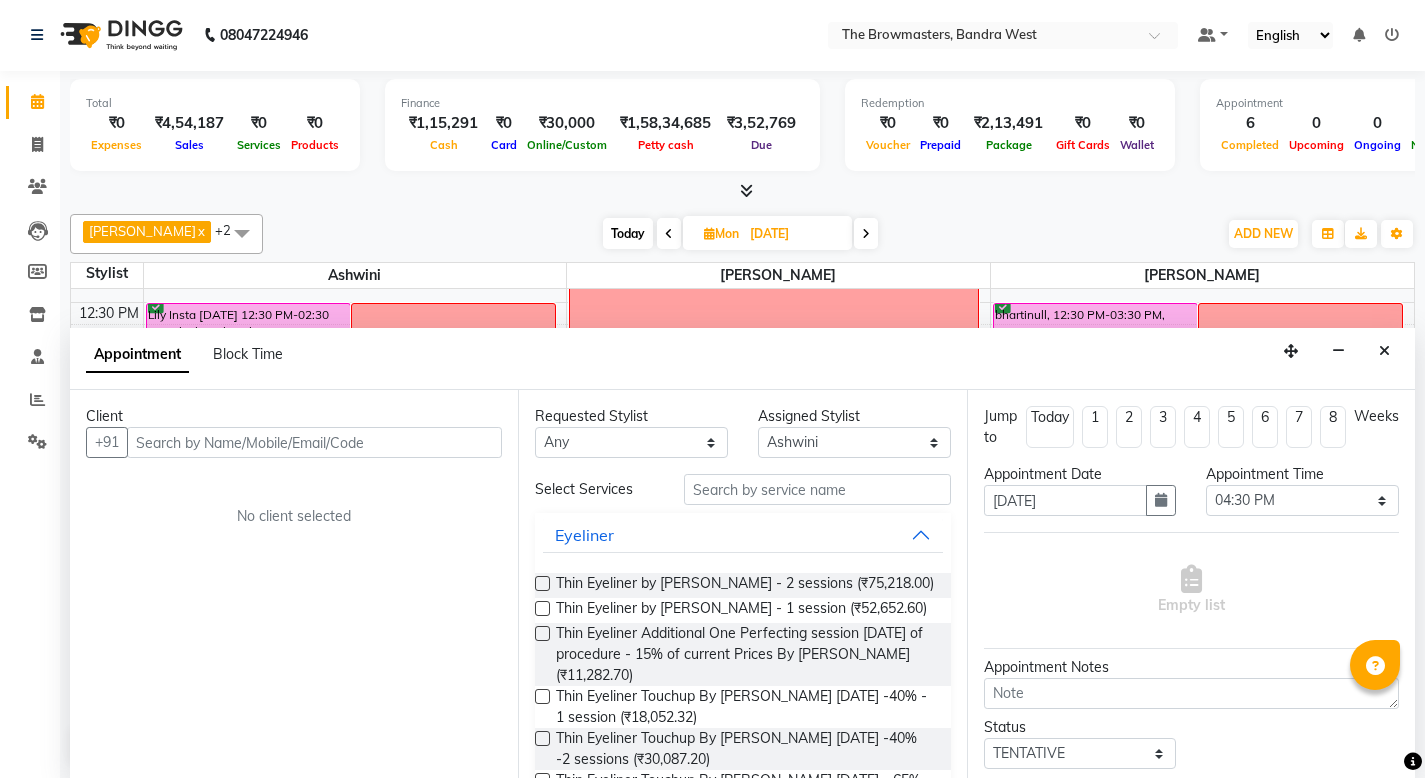 click on "Today  Mon 14-07-2025" at bounding box center (740, 234) 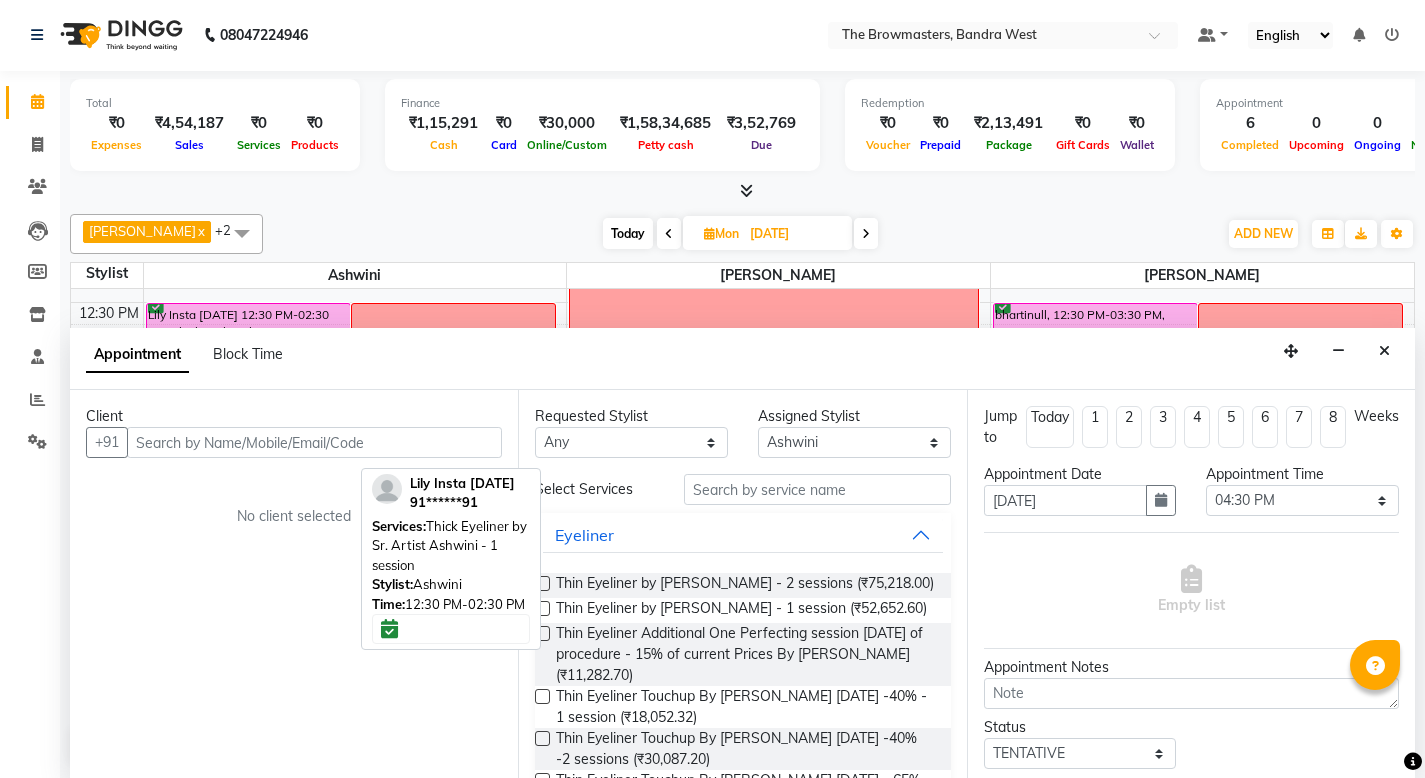 click on "Lily Insta 22dec23, 12:30 PM-02:30 PM, Thick Eyeliner by Sr. Artist Ashwini - 1 session" at bounding box center (248, 390) 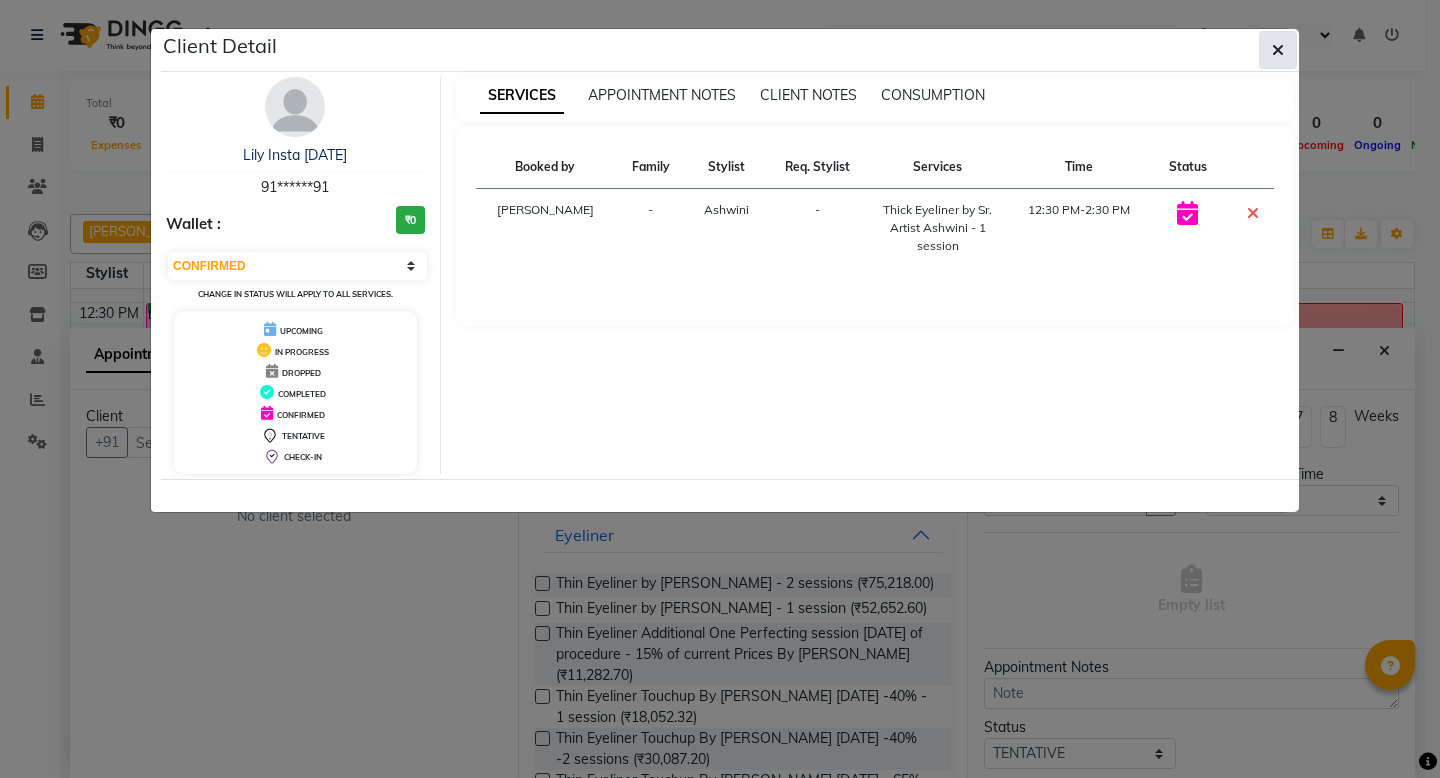 click 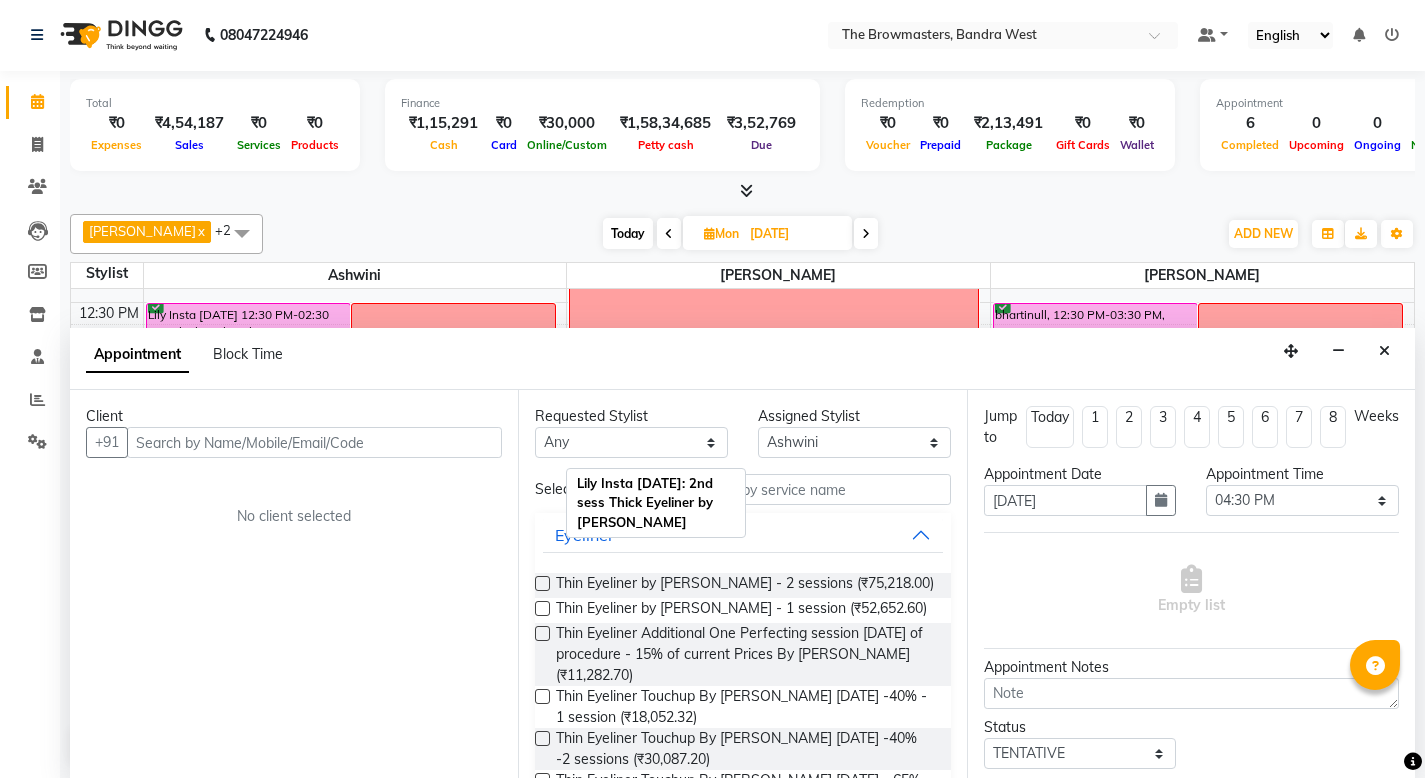 click on "Lily Insta 22Dec23: 2nd sess Thick Eyeliner by Ashwini - Uzma" at bounding box center (453, 390) 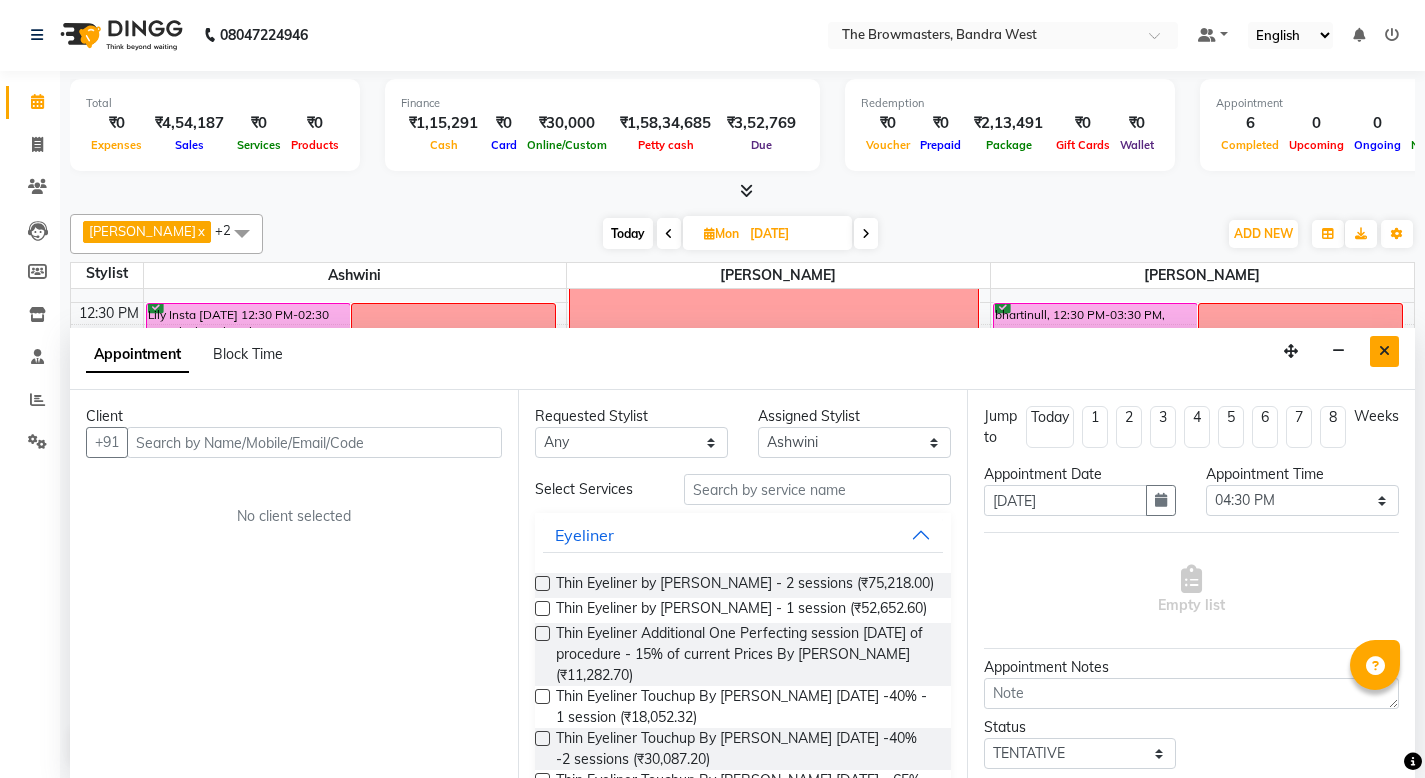 drag, startPoint x: 1389, startPoint y: 349, endPoint x: 710, endPoint y: 358, distance: 679.05963 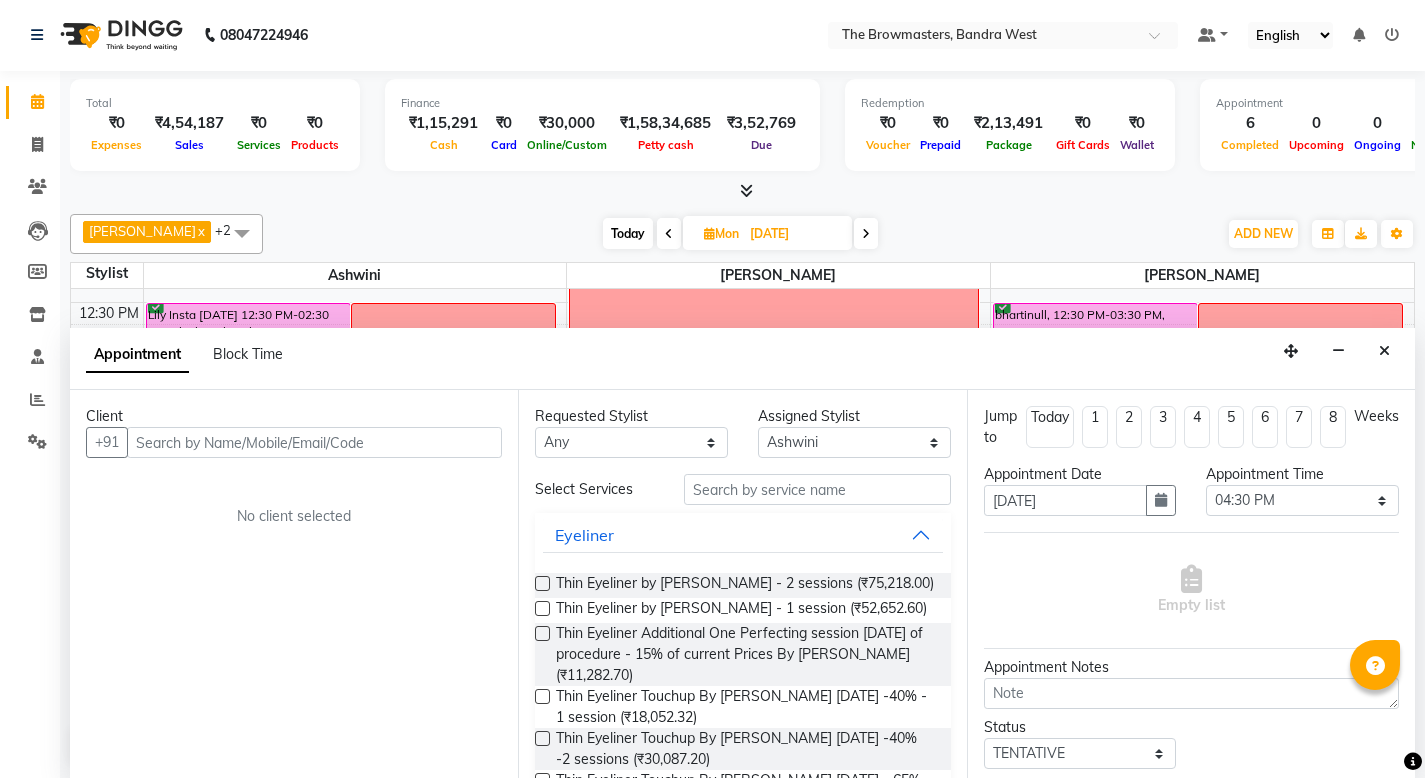 click at bounding box center [1384, 351] 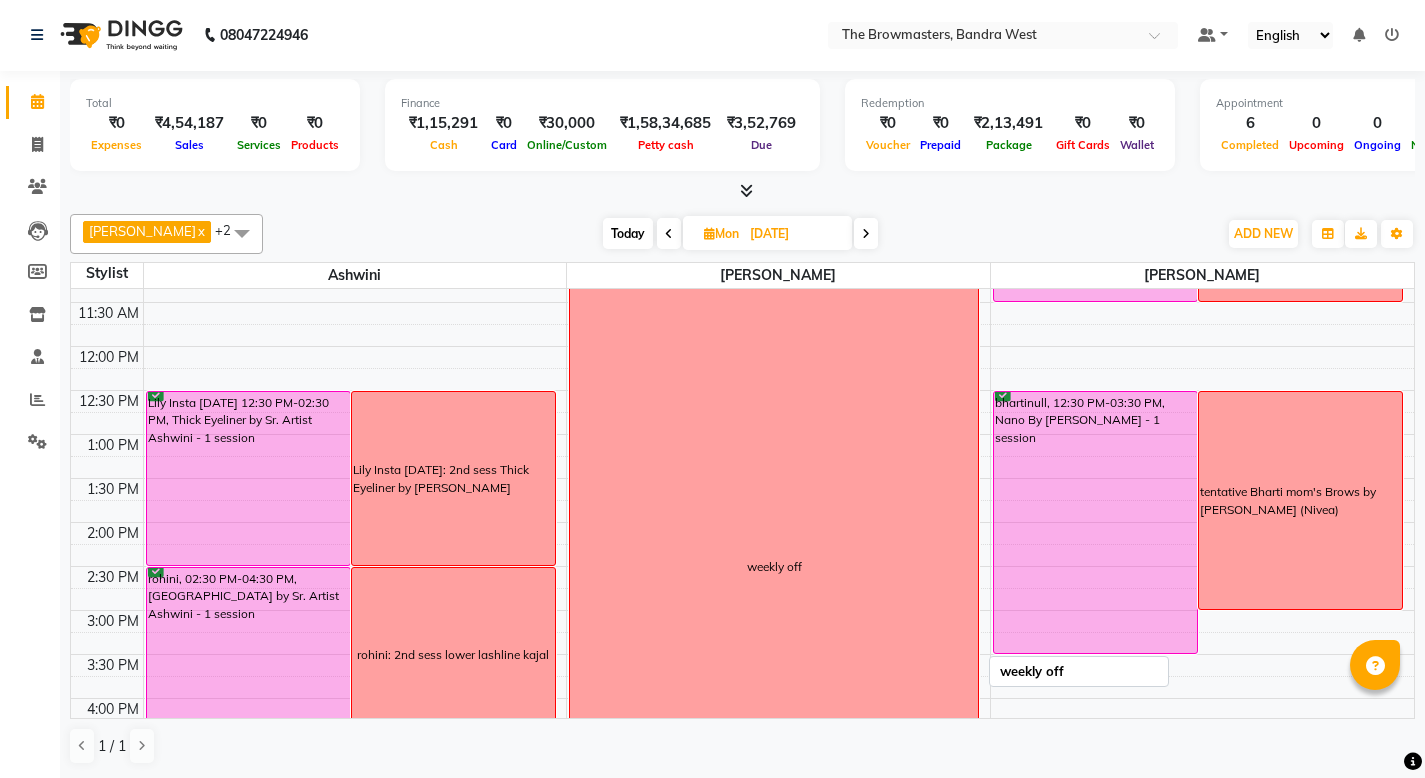 scroll, scrollTop: 176, scrollLeft: 0, axis: vertical 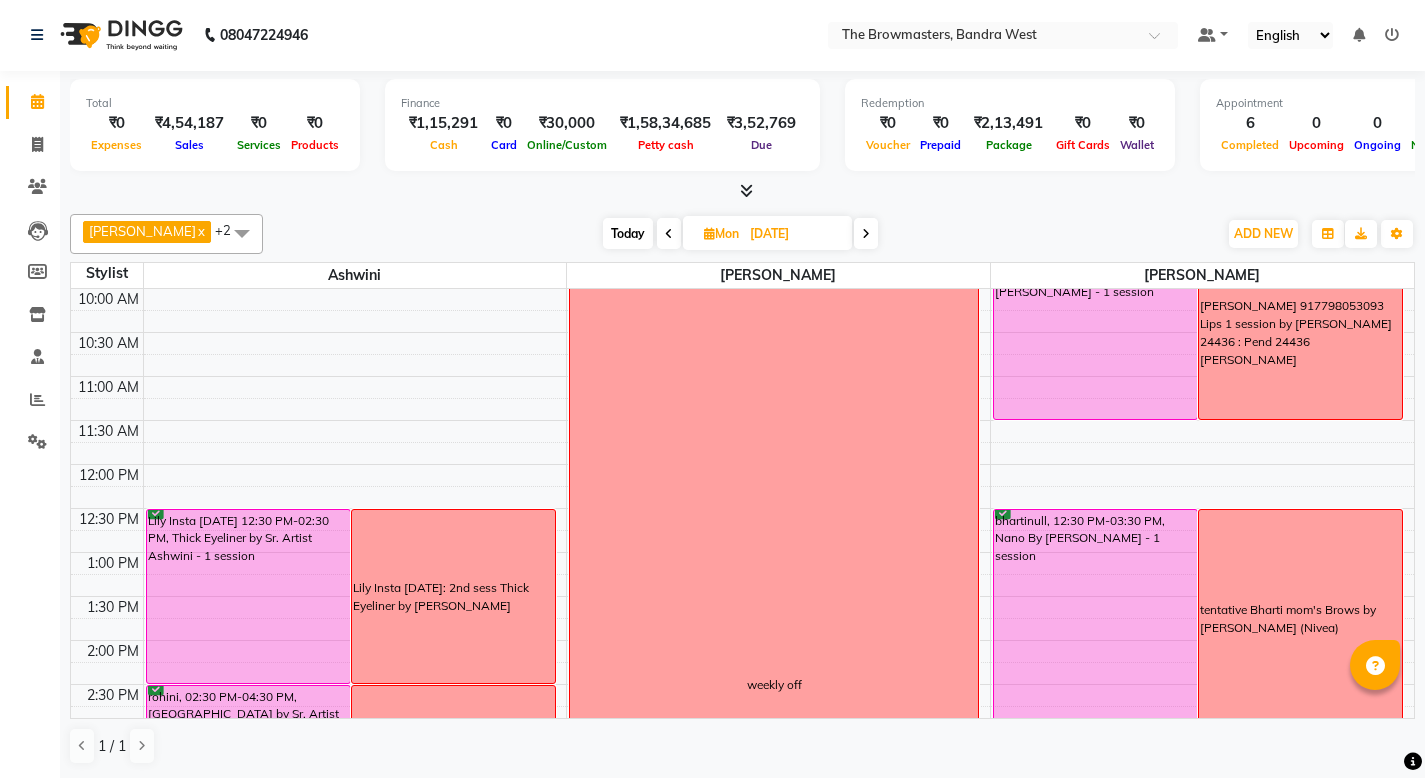 click at bounding box center (866, 234) 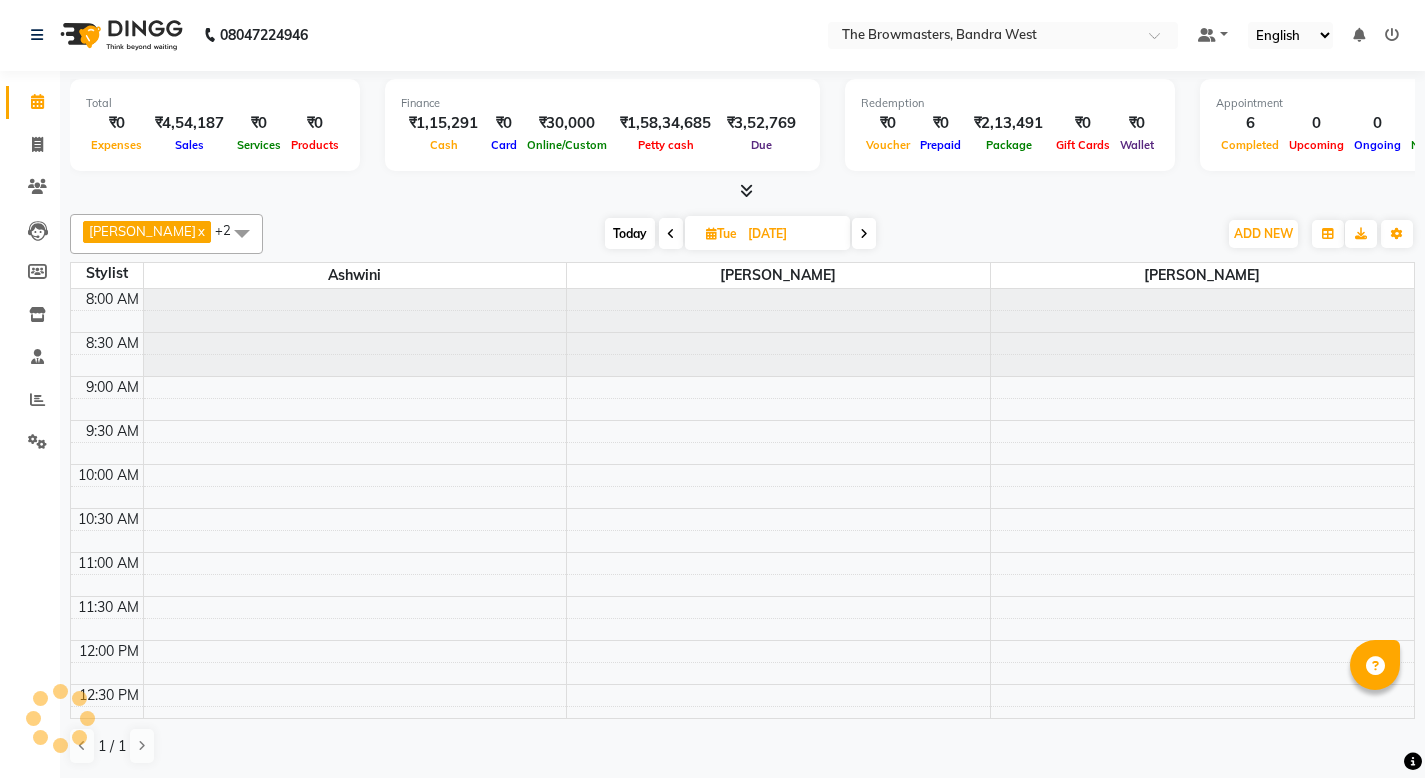 scroll, scrollTop: 714, scrollLeft: 0, axis: vertical 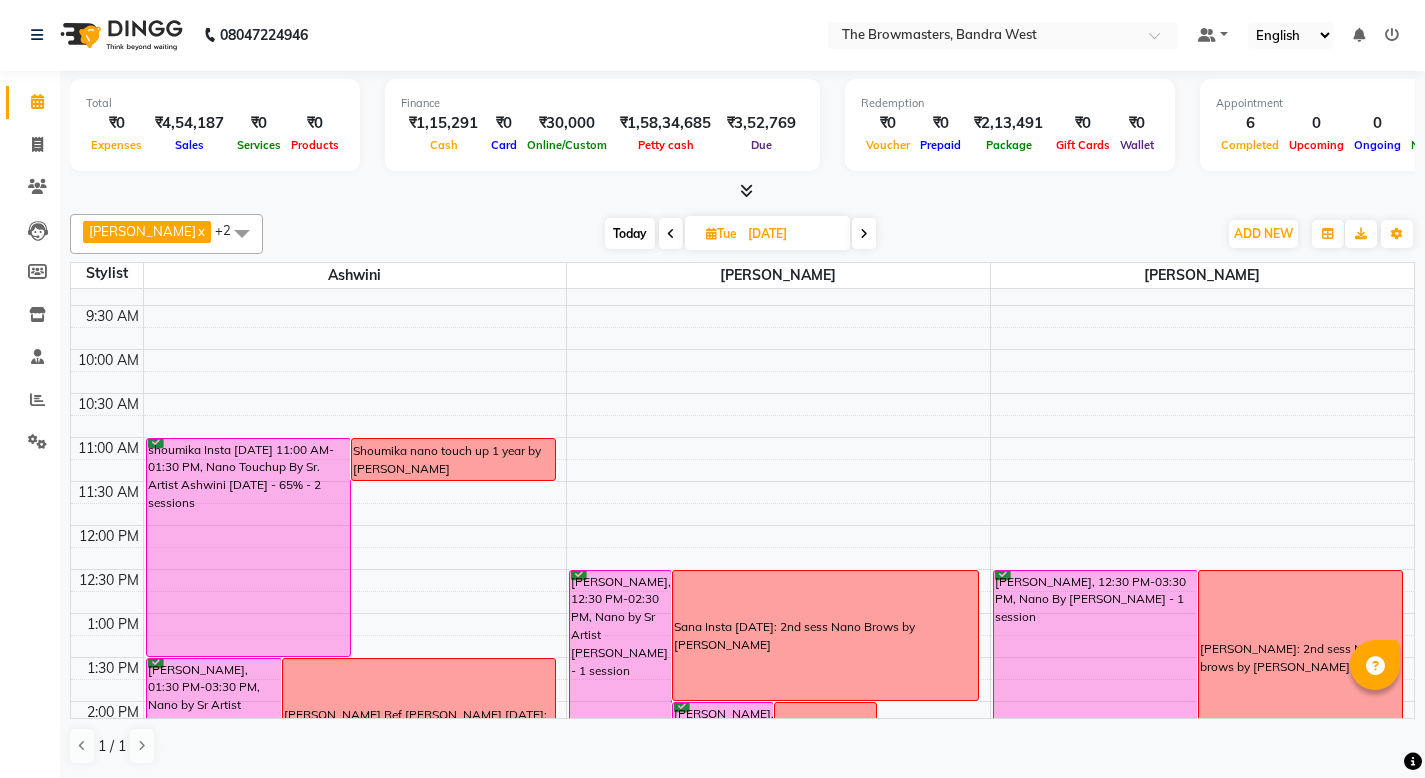 click at bounding box center [864, 234] 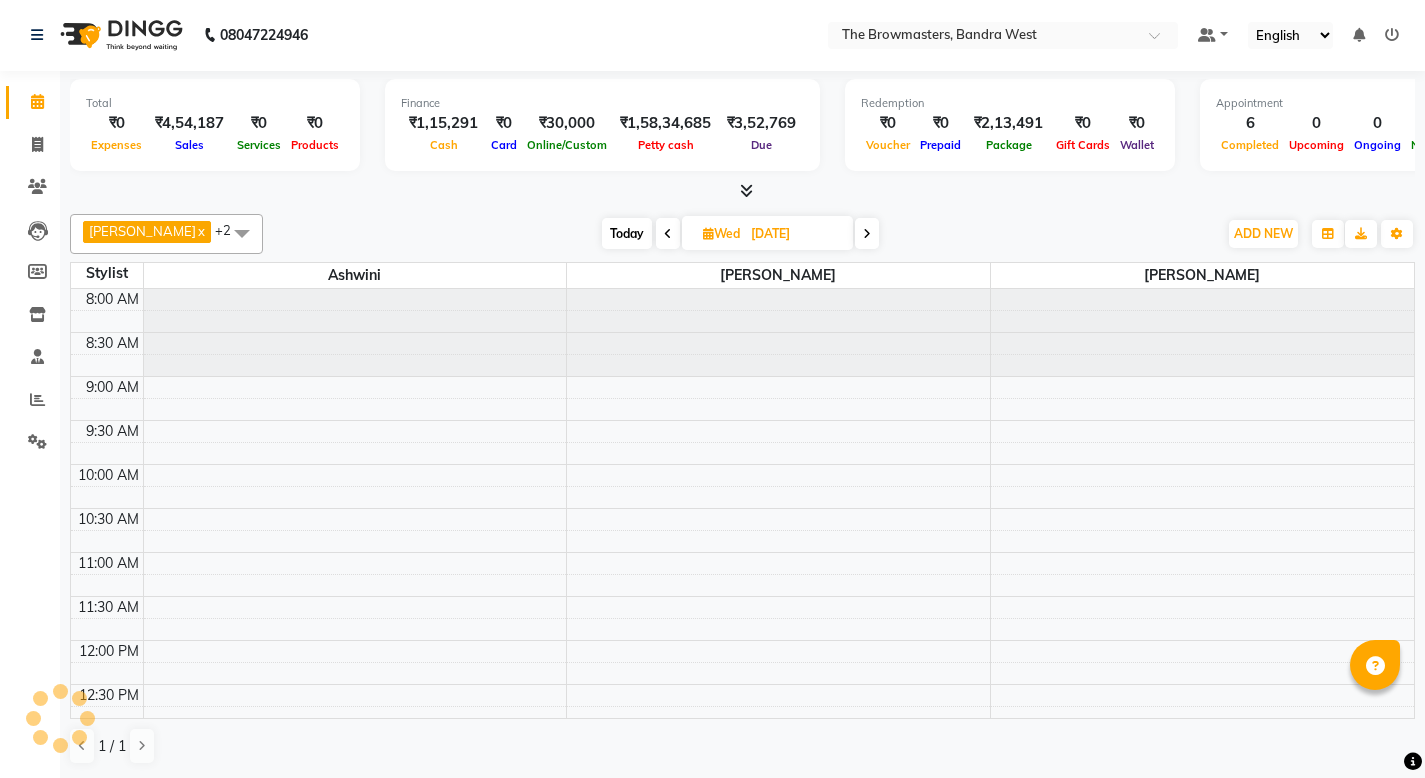 scroll, scrollTop: 714, scrollLeft: 0, axis: vertical 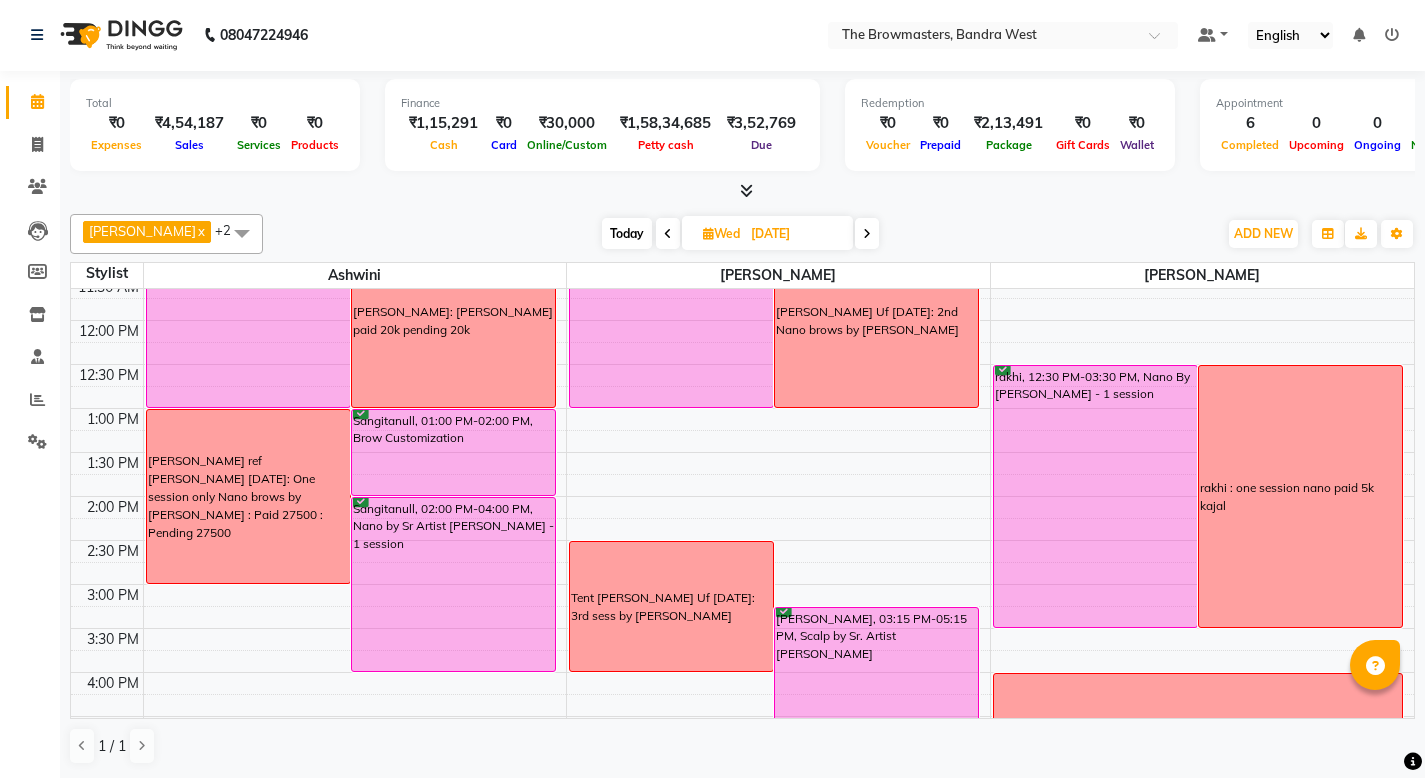 click on "Today" at bounding box center [627, 233] 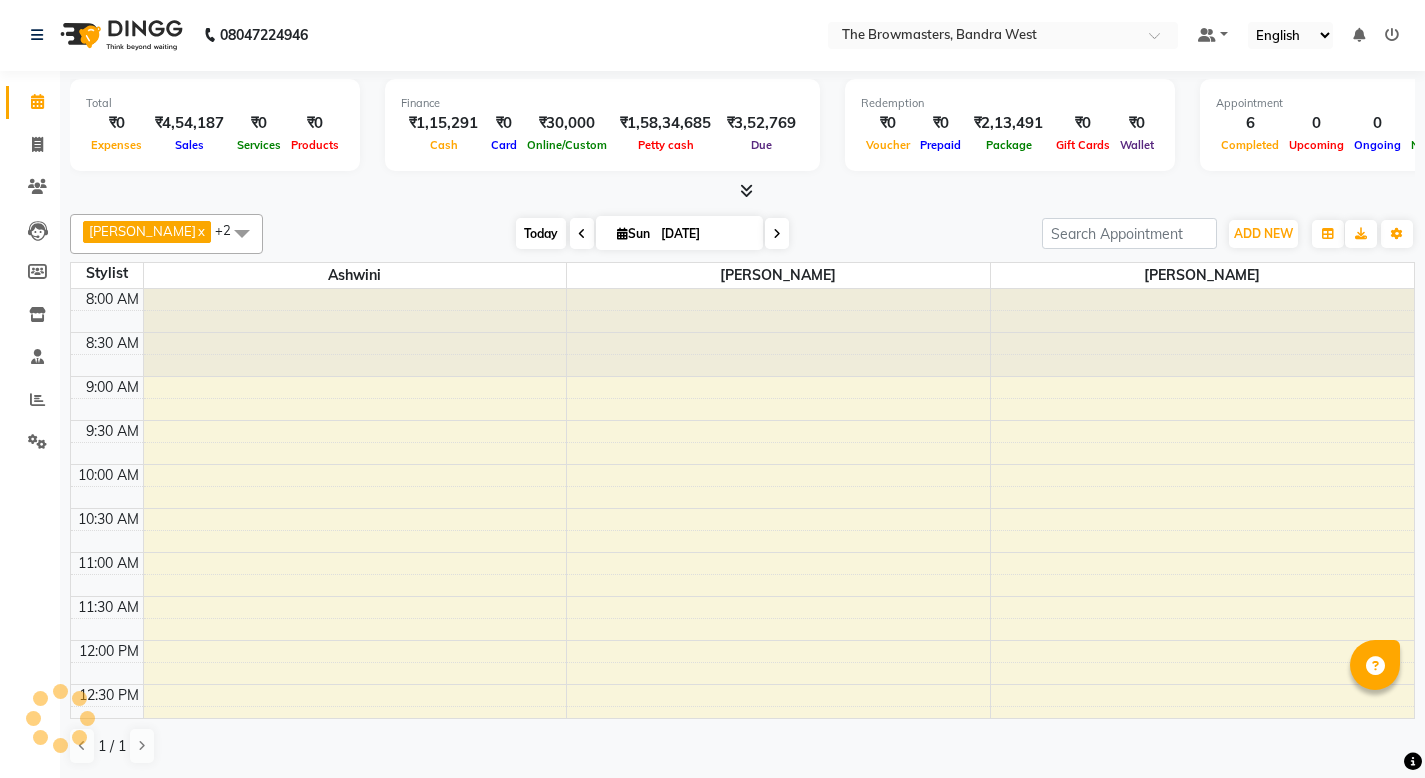 scroll, scrollTop: 714, scrollLeft: 0, axis: vertical 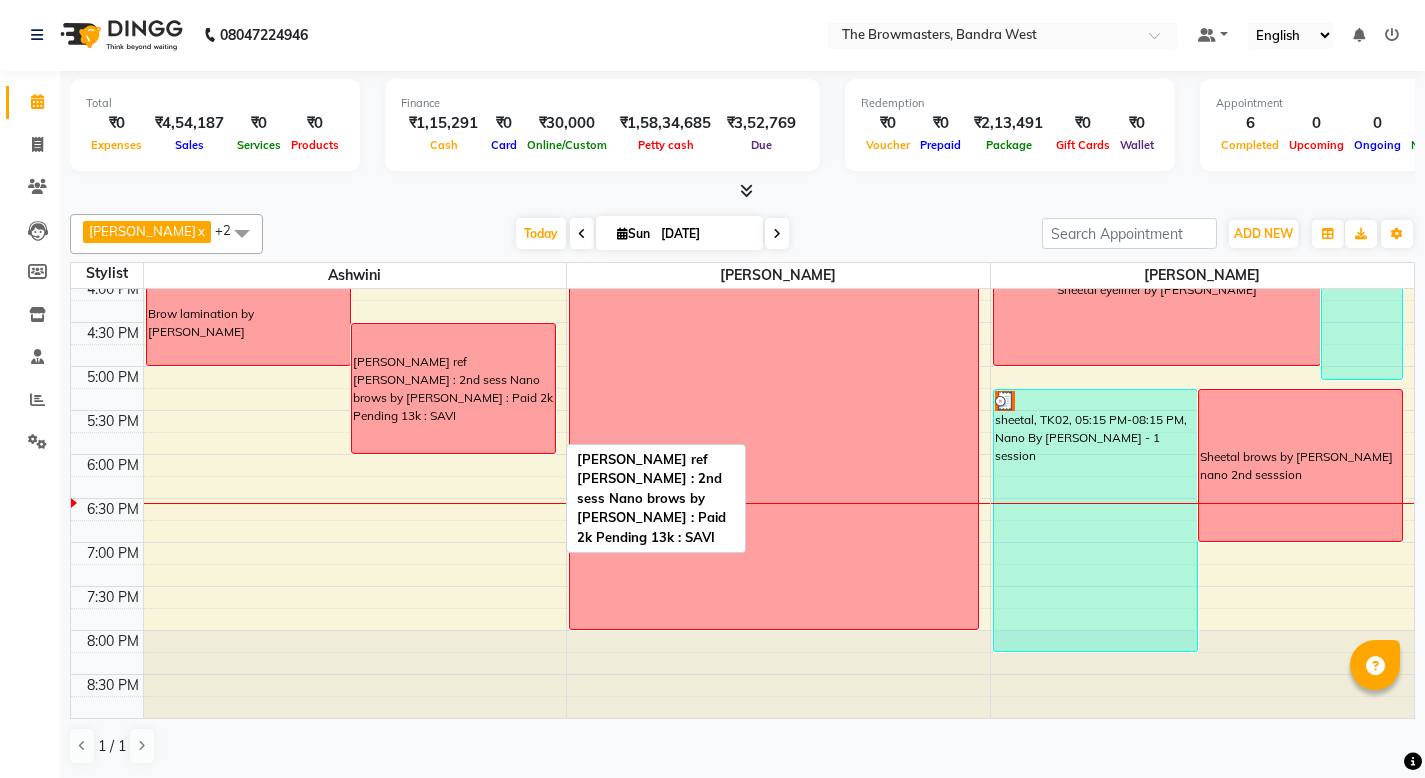 click on "[PERSON_NAME] ref [PERSON_NAME] : 2nd sess Nano brows by [PERSON_NAME] : Paid 2k Pending 13k : SAVI" at bounding box center [453, 388] 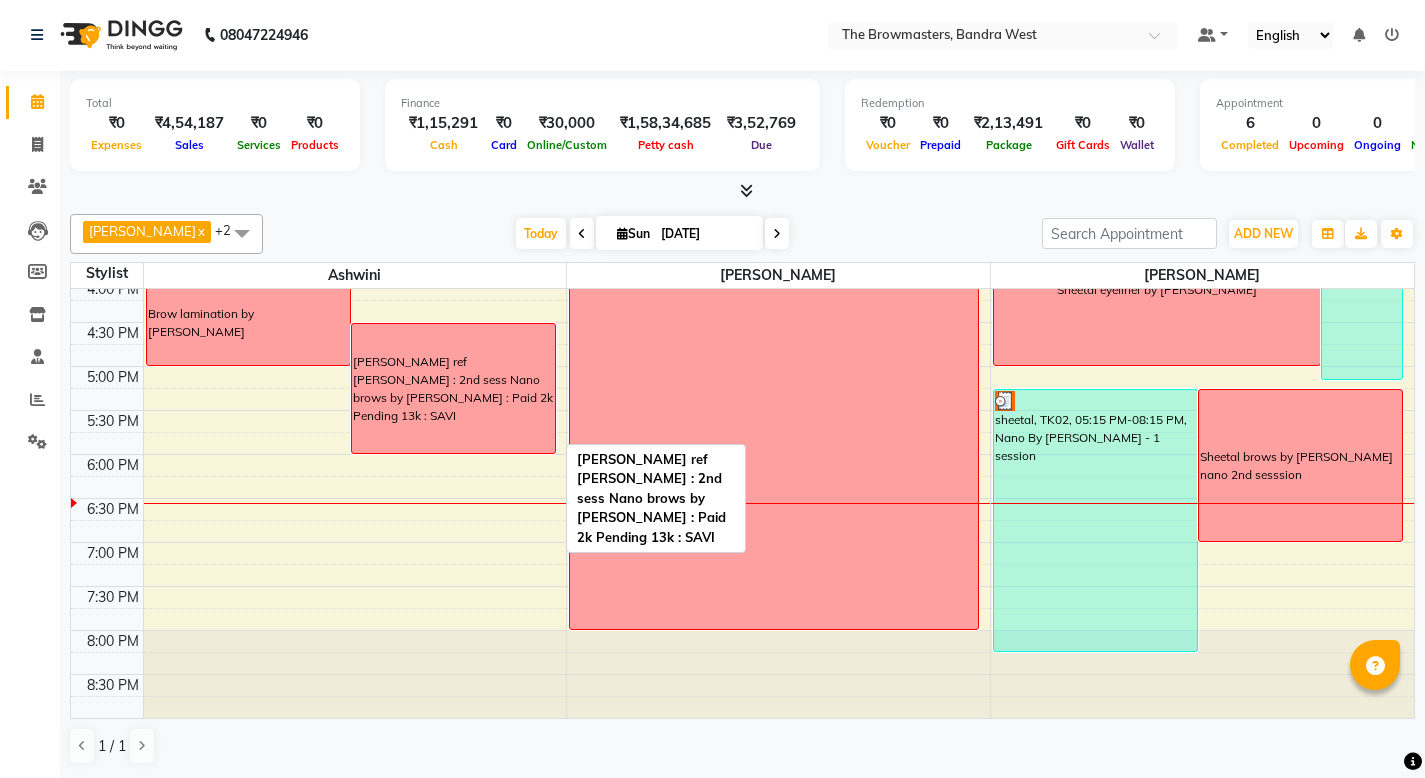click on "[PERSON_NAME] ref [PERSON_NAME] : 2nd sess Nano brows by [PERSON_NAME] : Paid 2k Pending 13k : SAVI" at bounding box center [453, 388] 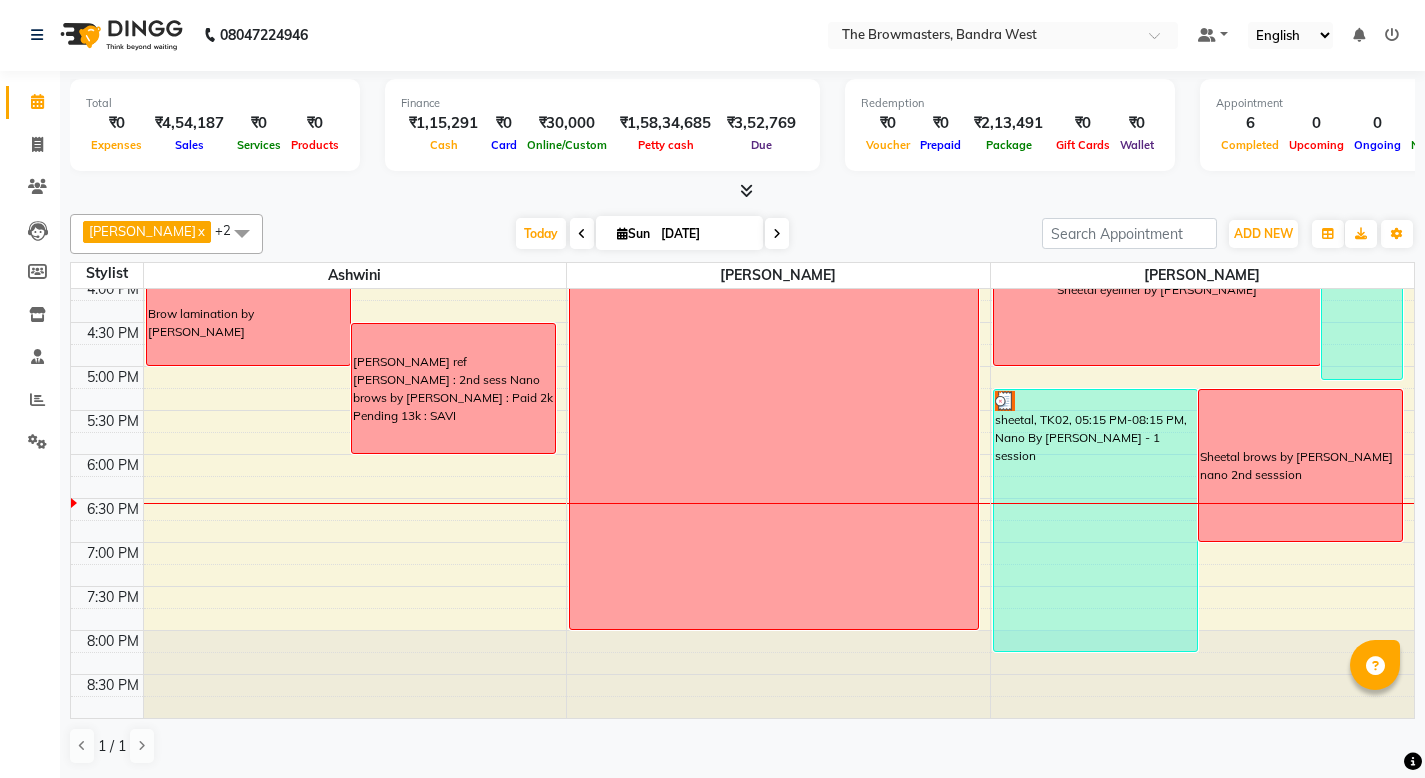 scroll, scrollTop: 0, scrollLeft: 0, axis: both 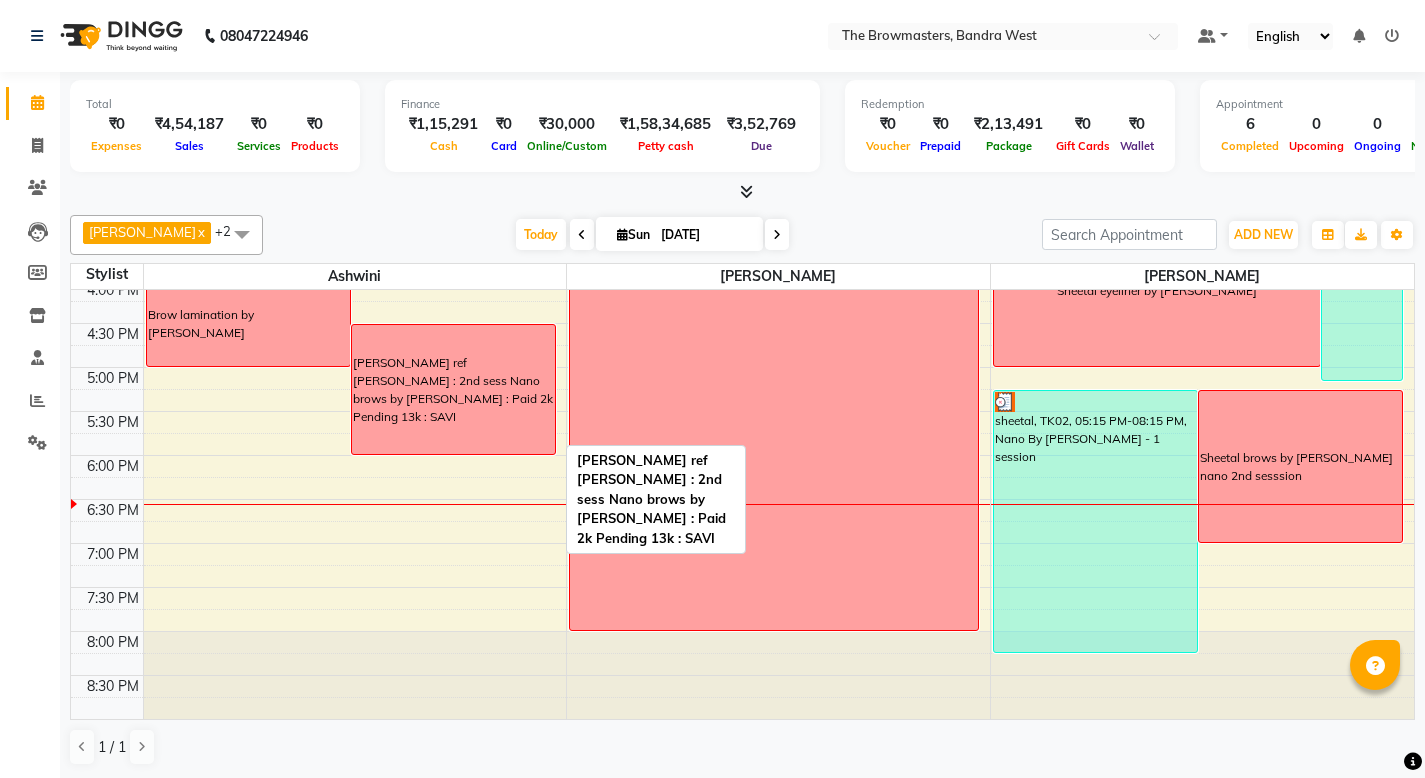 click on "[PERSON_NAME] ref [PERSON_NAME] : 2nd sess Nano brows by [PERSON_NAME] : Paid 2k Pending 13k : SAVI" at bounding box center [453, 389] 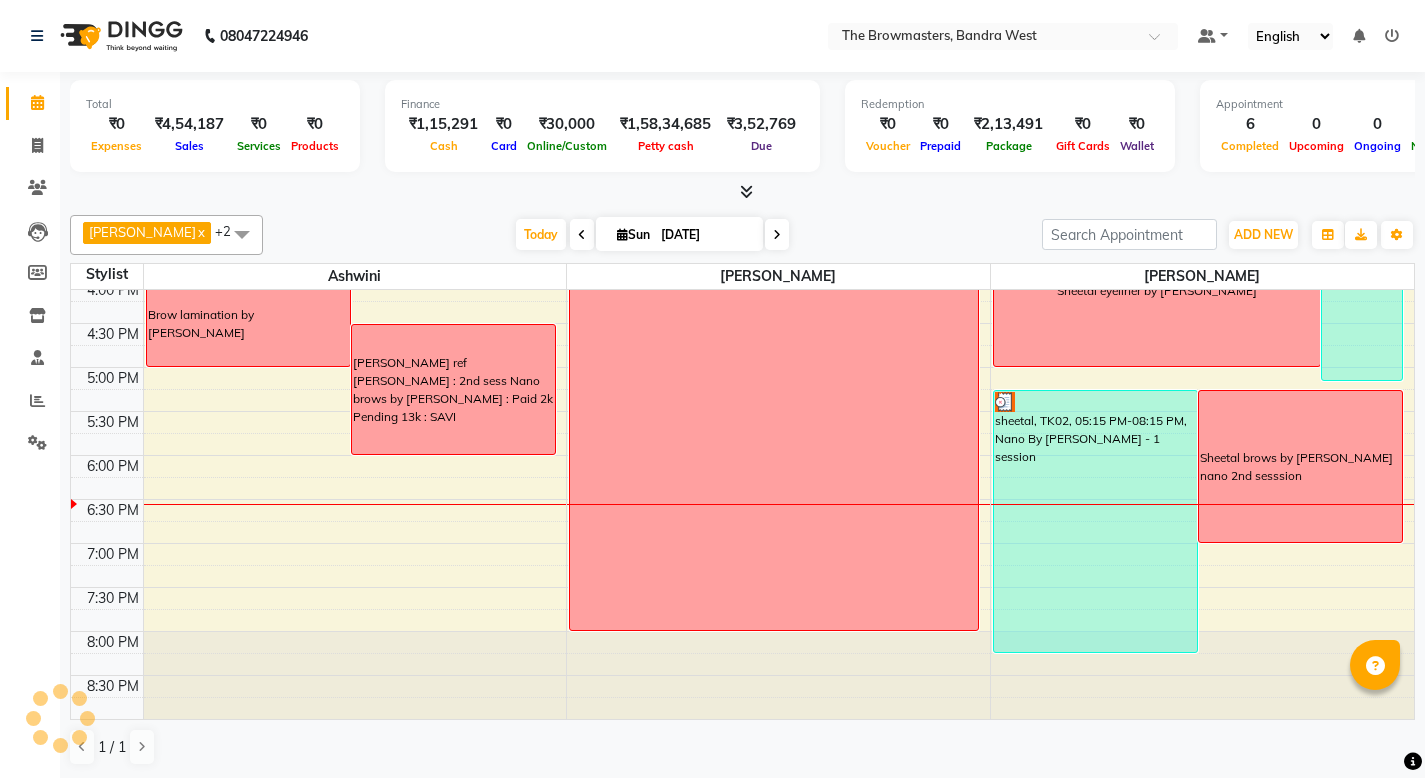 scroll, scrollTop: 1, scrollLeft: 0, axis: vertical 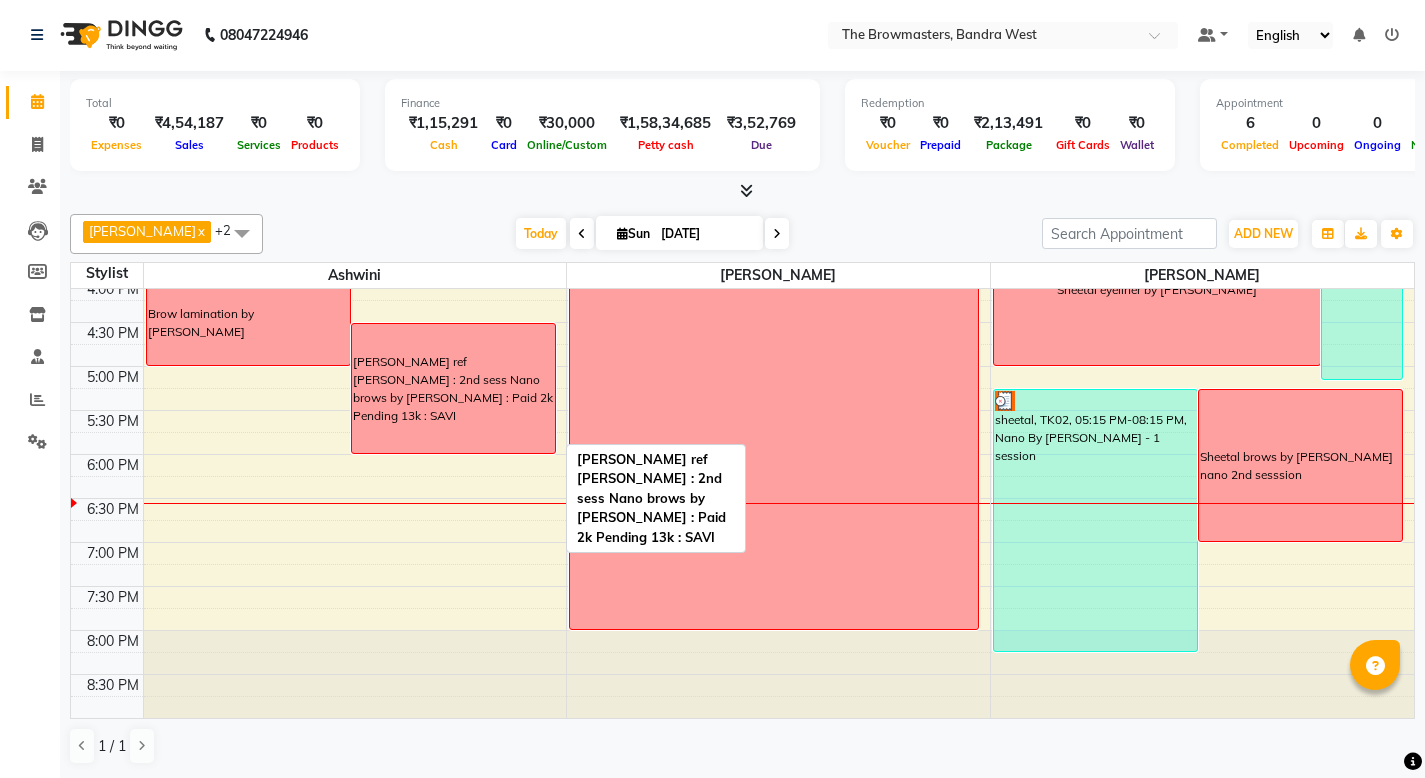 click on "[PERSON_NAME] ref [PERSON_NAME] : 2nd sess Nano brows by [PERSON_NAME] : Paid 2k Pending 13k : SAVI" at bounding box center (453, 388) 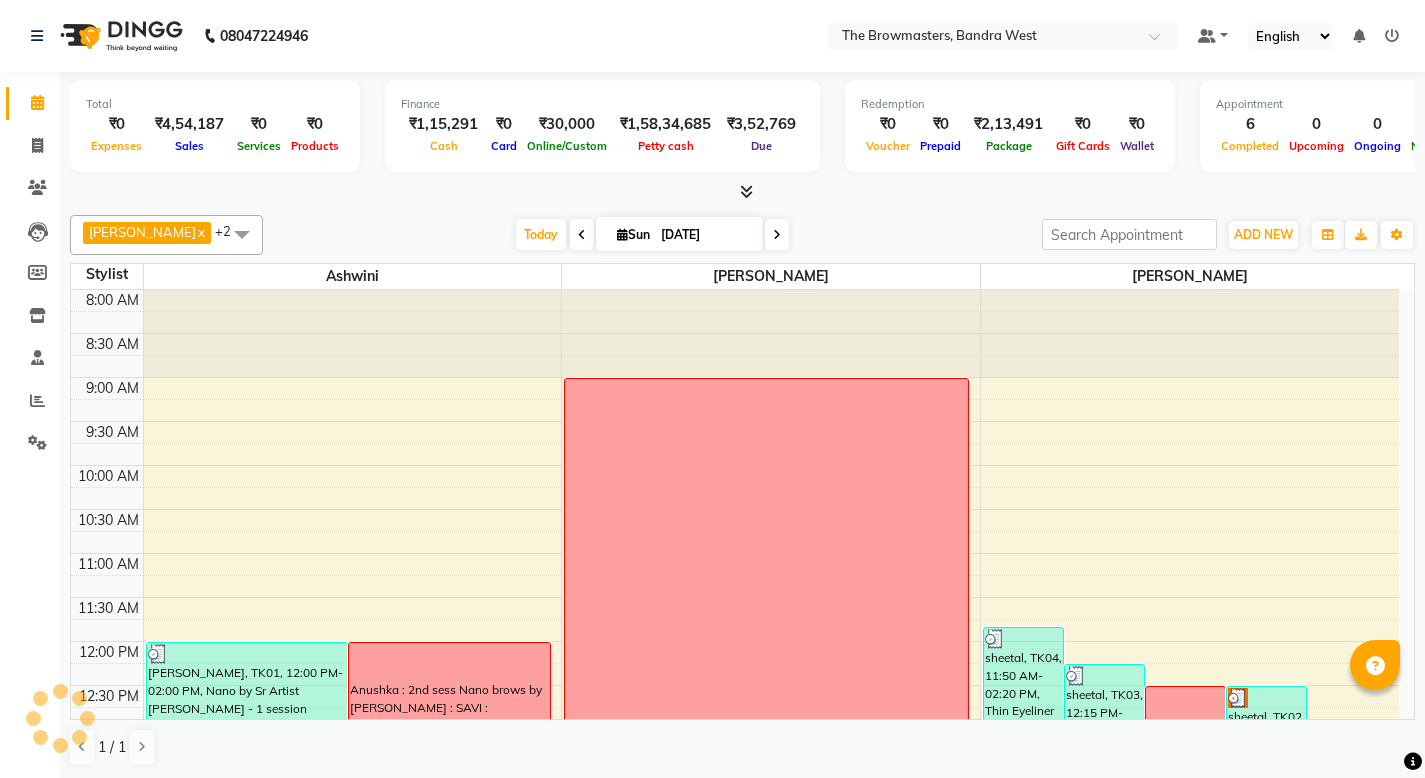 scroll, scrollTop: 0, scrollLeft: 0, axis: both 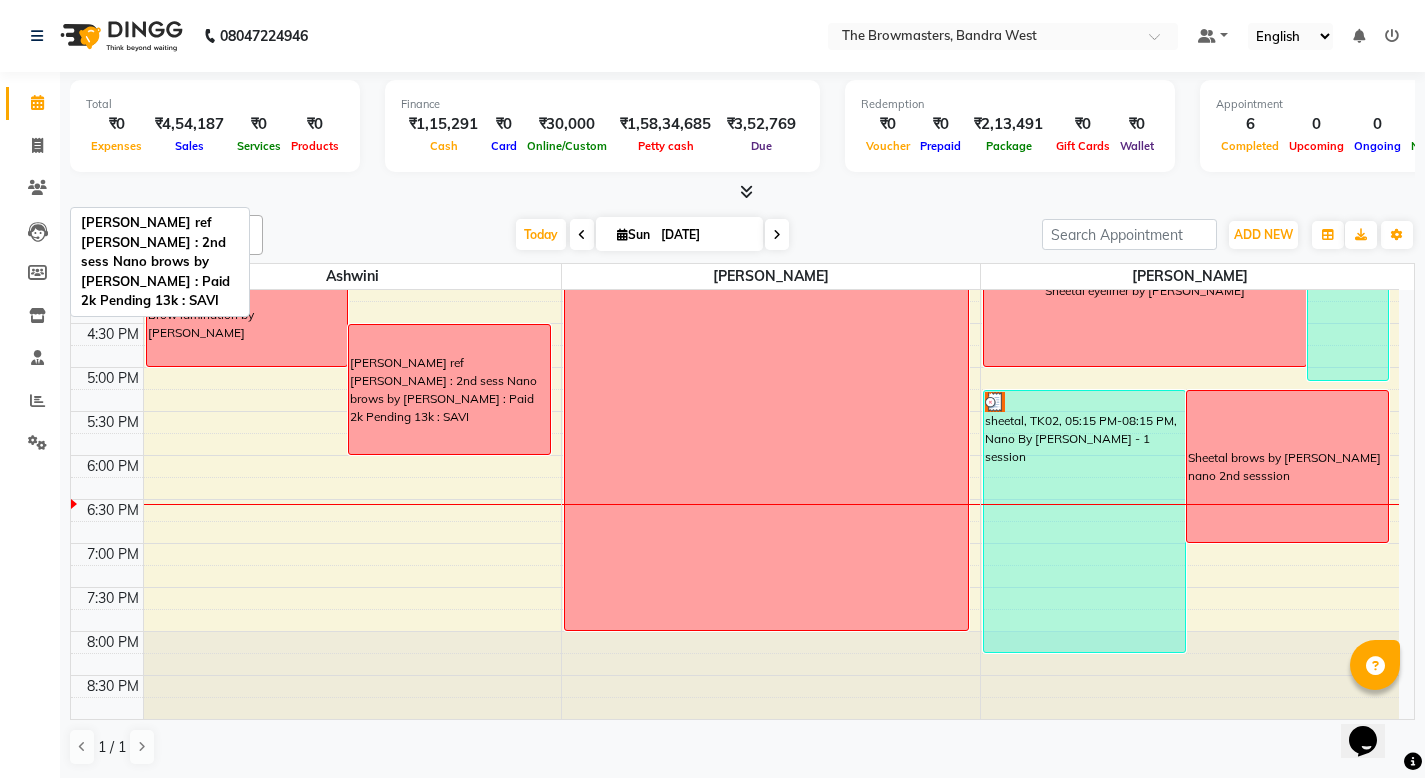click on "[PERSON_NAME] ref [PERSON_NAME] : 2nd sess Nano brows by [PERSON_NAME] : Paid 2k Pending 13k : SAVI" at bounding box center (449, 389) 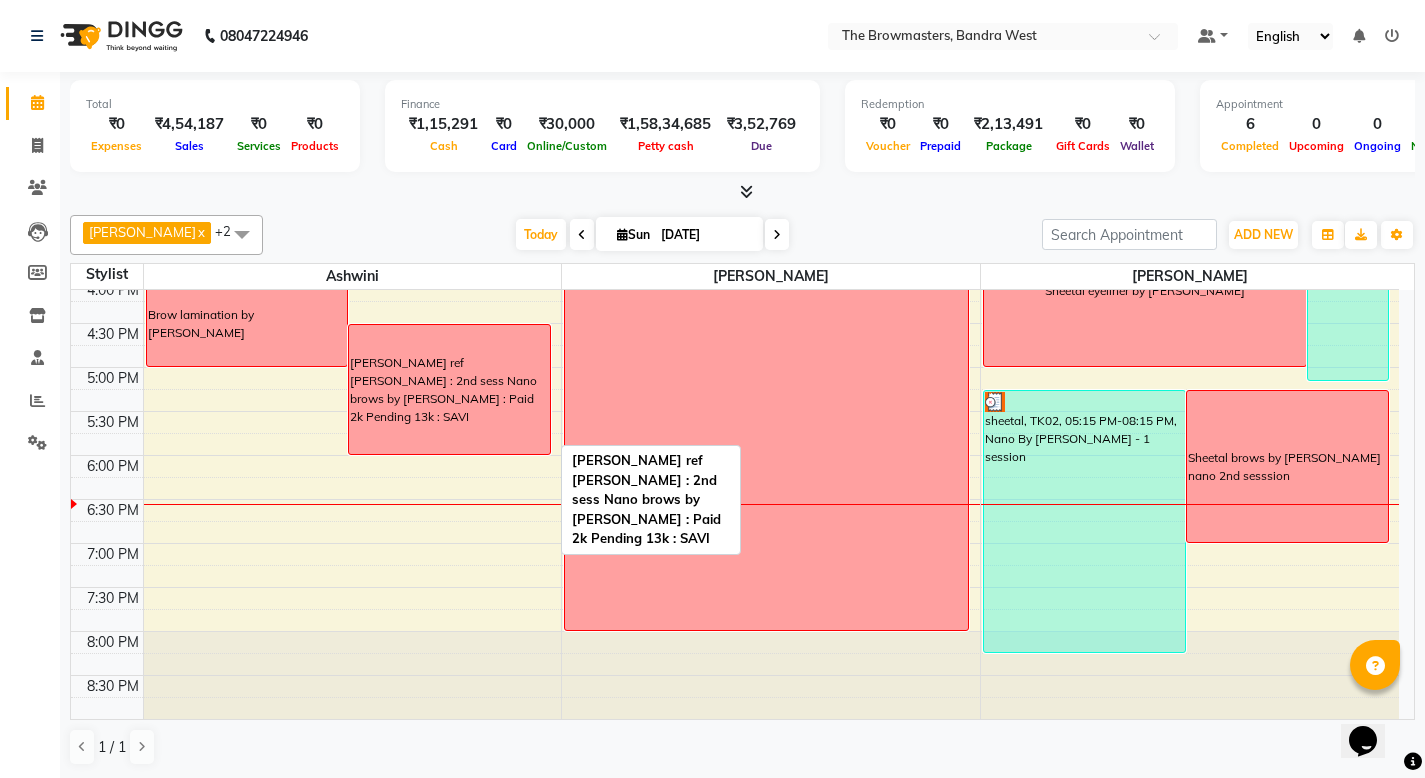 click on "[PERSON_NAME] ref [PERSON_NAME] : 2nd sess Nano brows by [PERSON_NAME] : Paid 2k Pending 13k : SAVI" at bounding box center (449, 389) 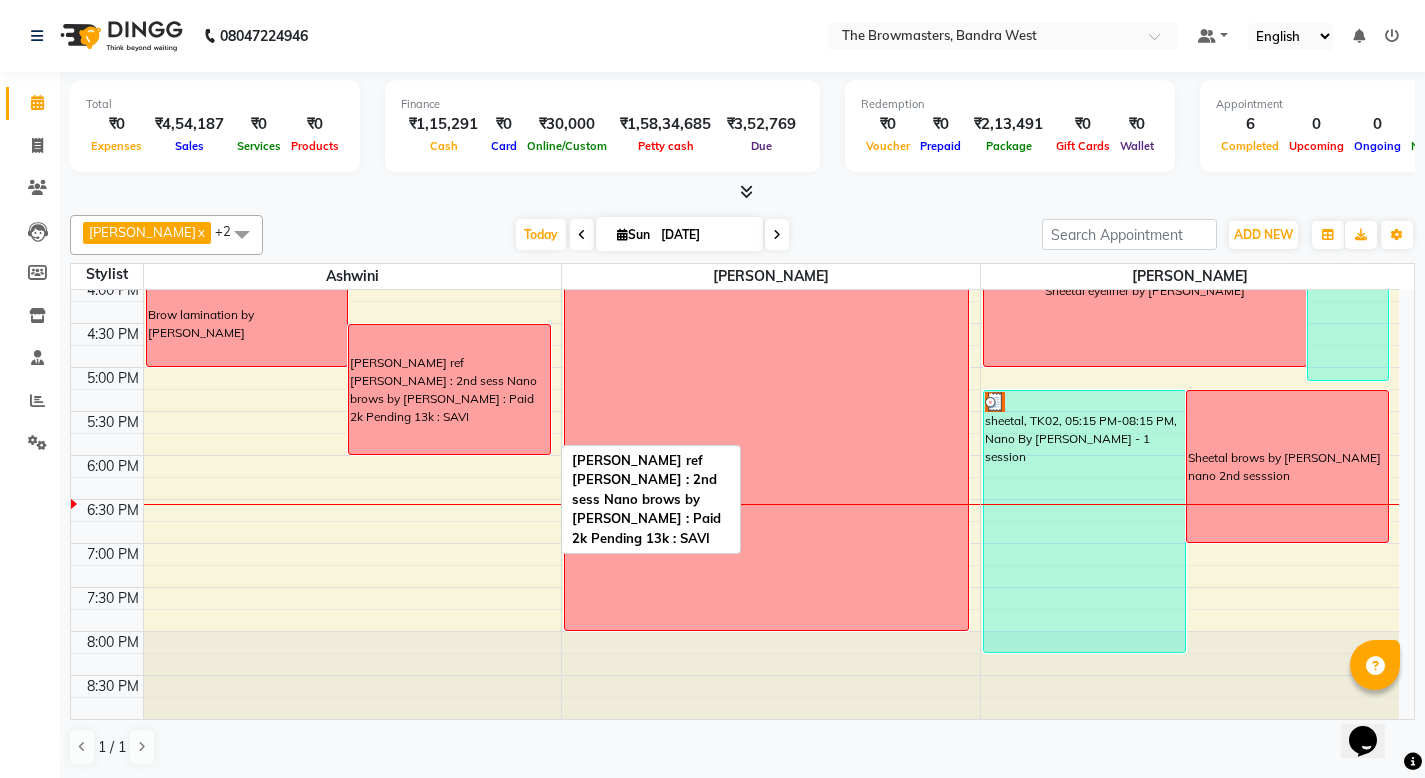 click on "[PERSON_NAME] ref [PERSON_NAME] : 2nd sess Nano brows by [PERSON_NAME] : Paid 2k Pending 13k : SAVI" at bounding box center [449, 389] 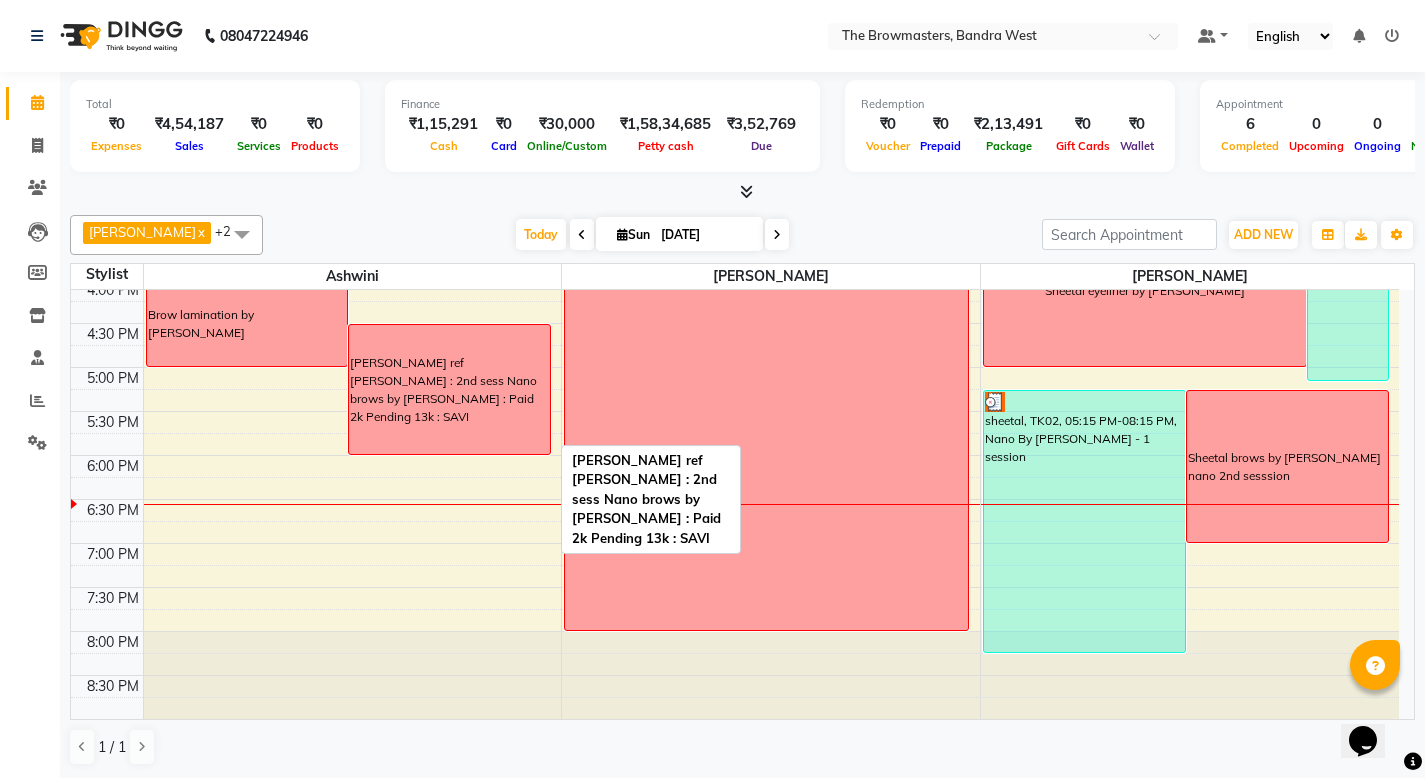 click on "[PERSON_NAME] ref [PERSON_NAME] : 2nd sess Nano brows by [PERSON_NAME] : Paid 2k Pending 13k : SAVI" at bounding box center [449, 389] 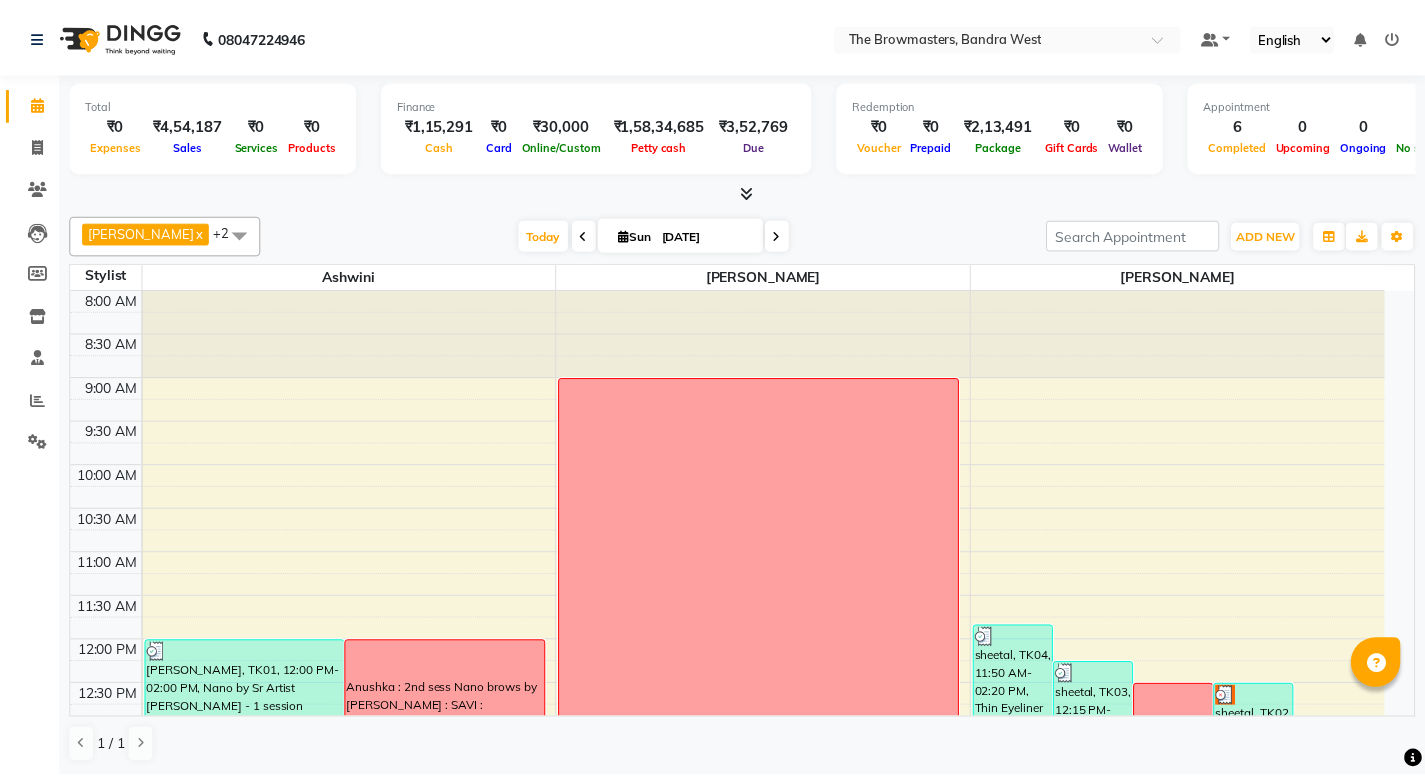 scroll, scrollTop: 0, scrollLeft: 0, axis: both 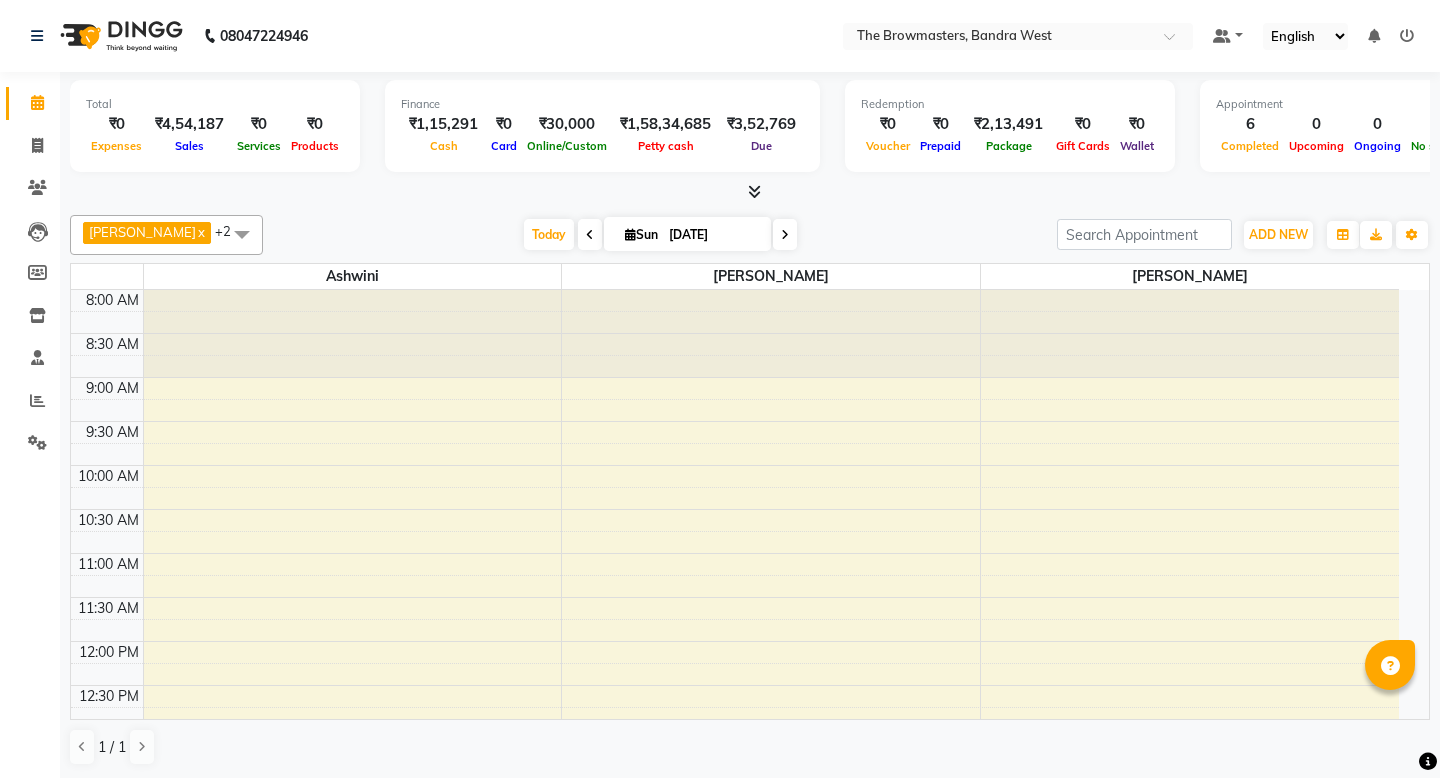 select on "en" 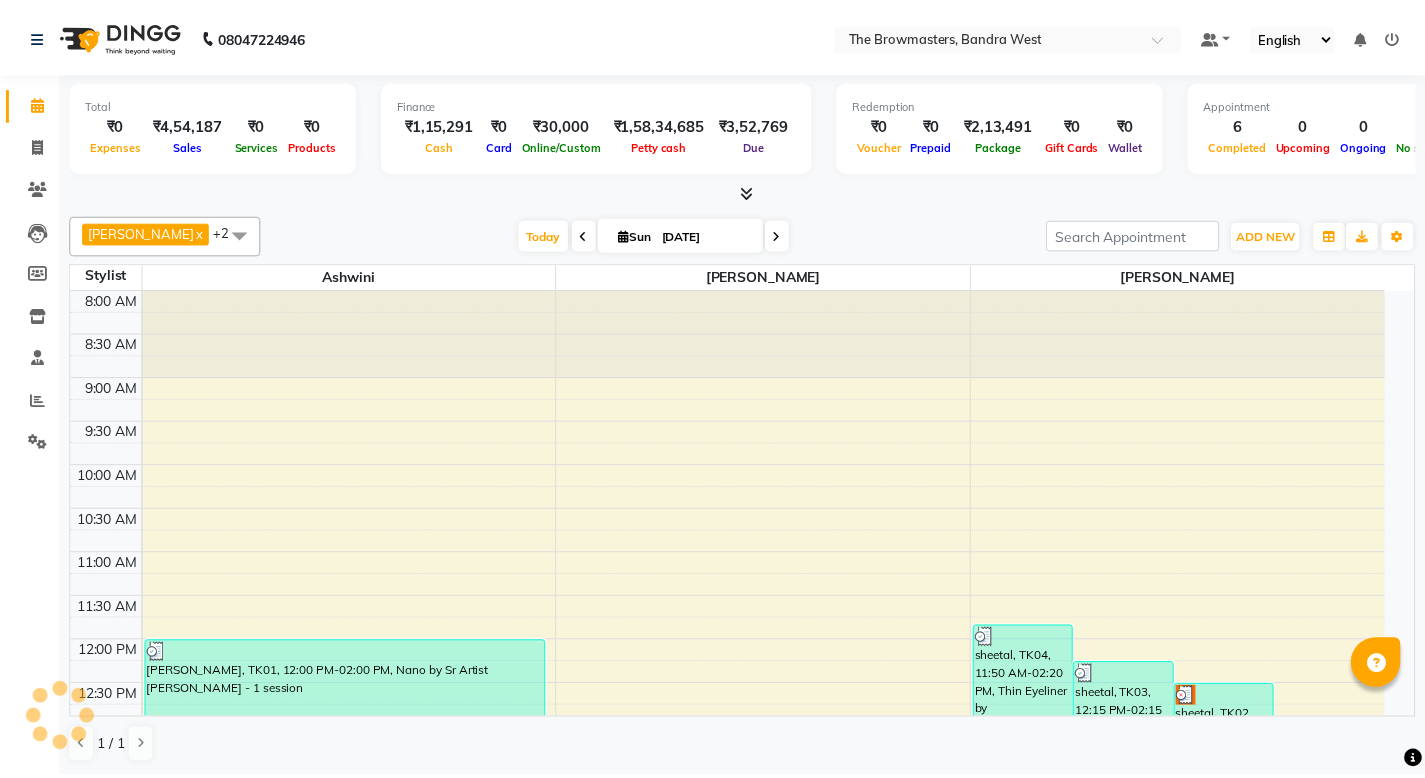 scroll, scrollTop: 1, scrollLeft: 0, axis: vertical 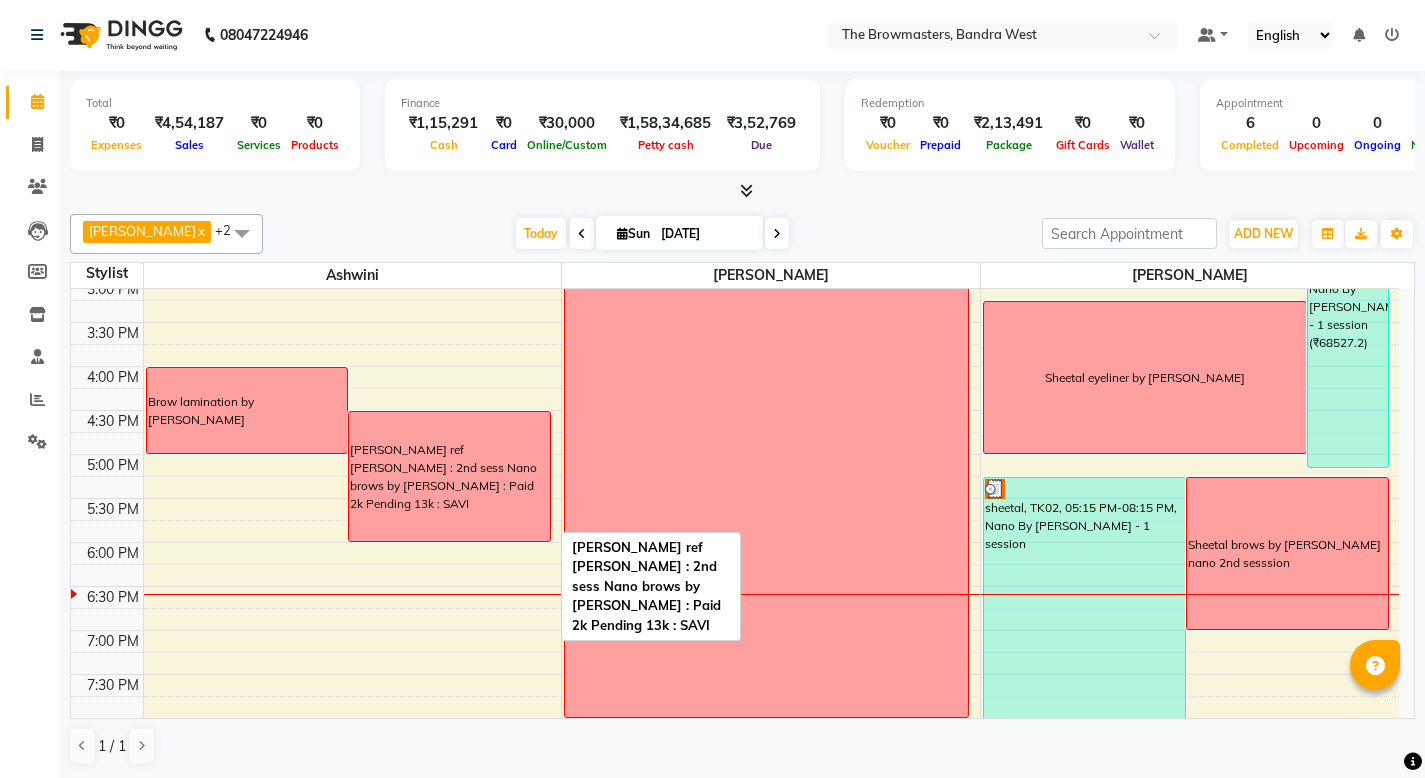 click on "[PERSON_NAME] ref [PERSON_NAME] : 2nd sess Nano brows by [PERSON_NAME] : Paid 2k Pending 13k : SAVI" at bounding box center (449, 476) 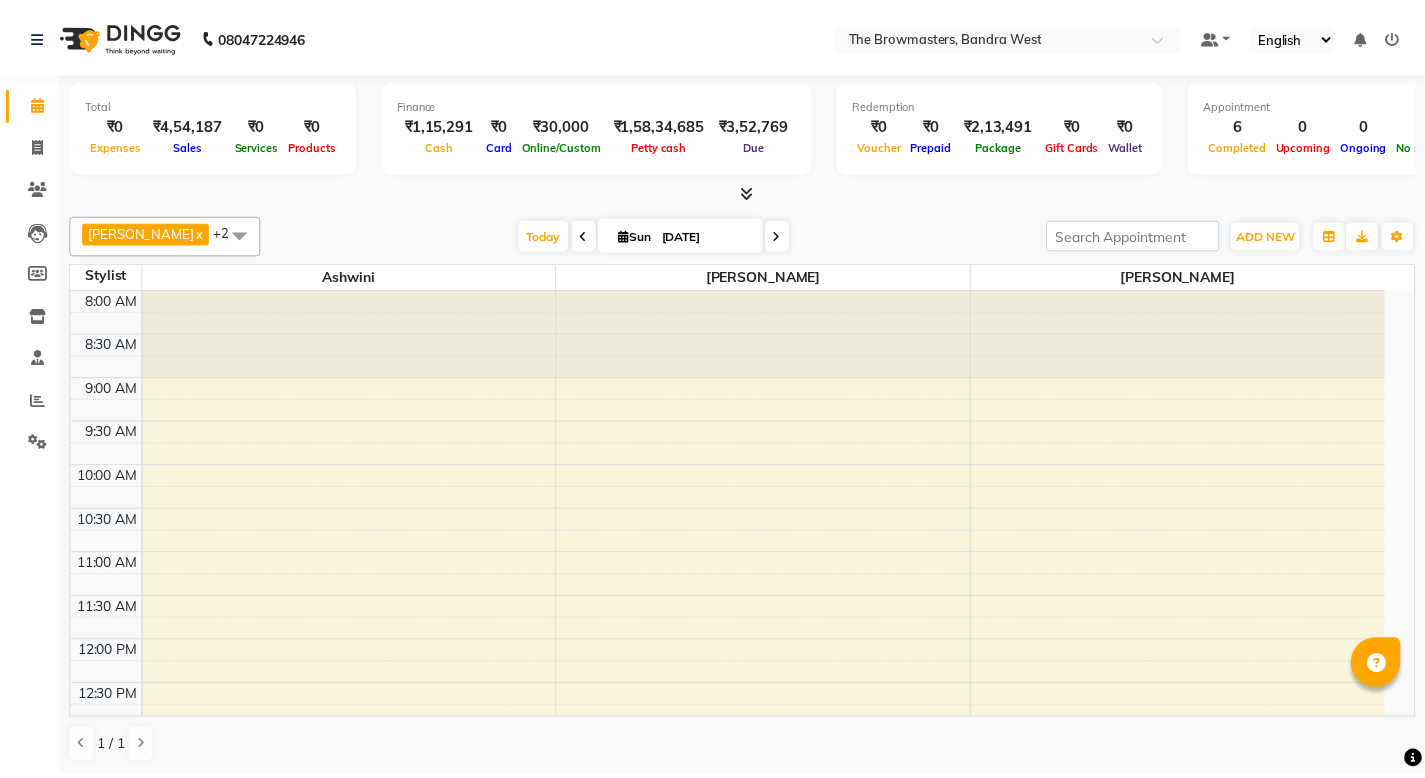 scroll, scrollTop: 0, scrollLeft: 0, axis: both 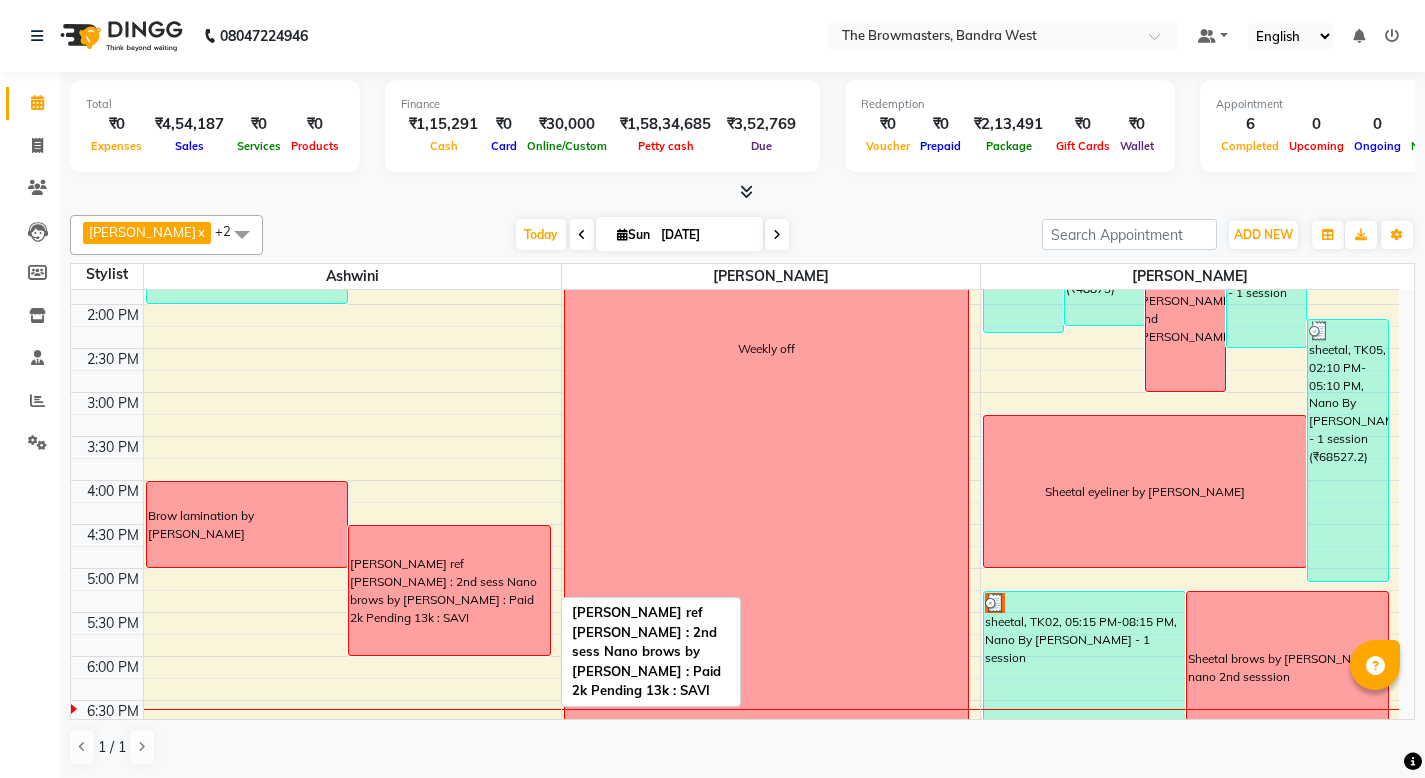 click on "[PERSON_NAME] ref [PERSON_NAME] : 2nd sess Nano brows by [PERSON_NAME] : Paid 2k Pending 13k : SAVI" at bounding box center [449, 590] 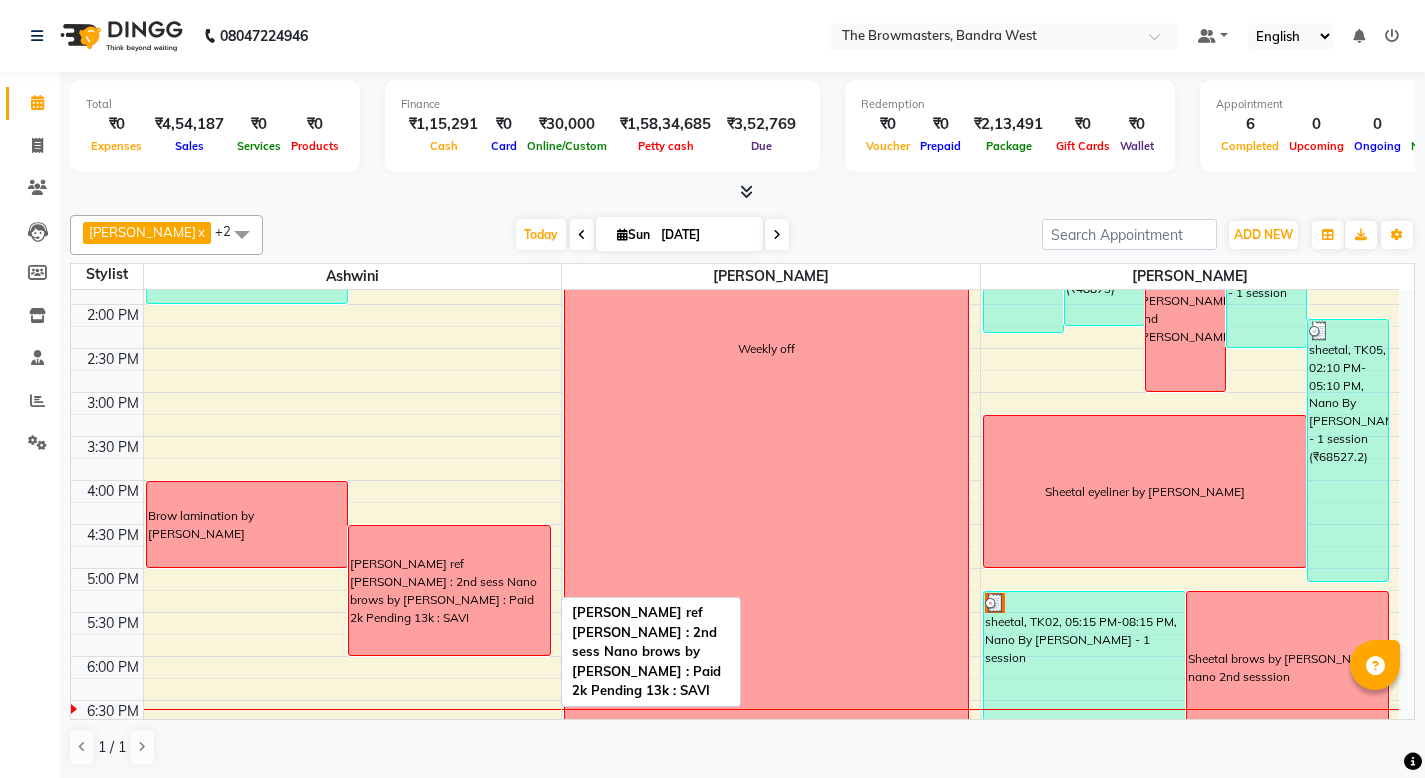 click on "[PERSON_NAME] ref [PERSON_NAME] : 2nd sess Nano brows by [PERSON_NAME] : Paid 2k Pending 13k : SAVI" at bounding box center [449, 590] 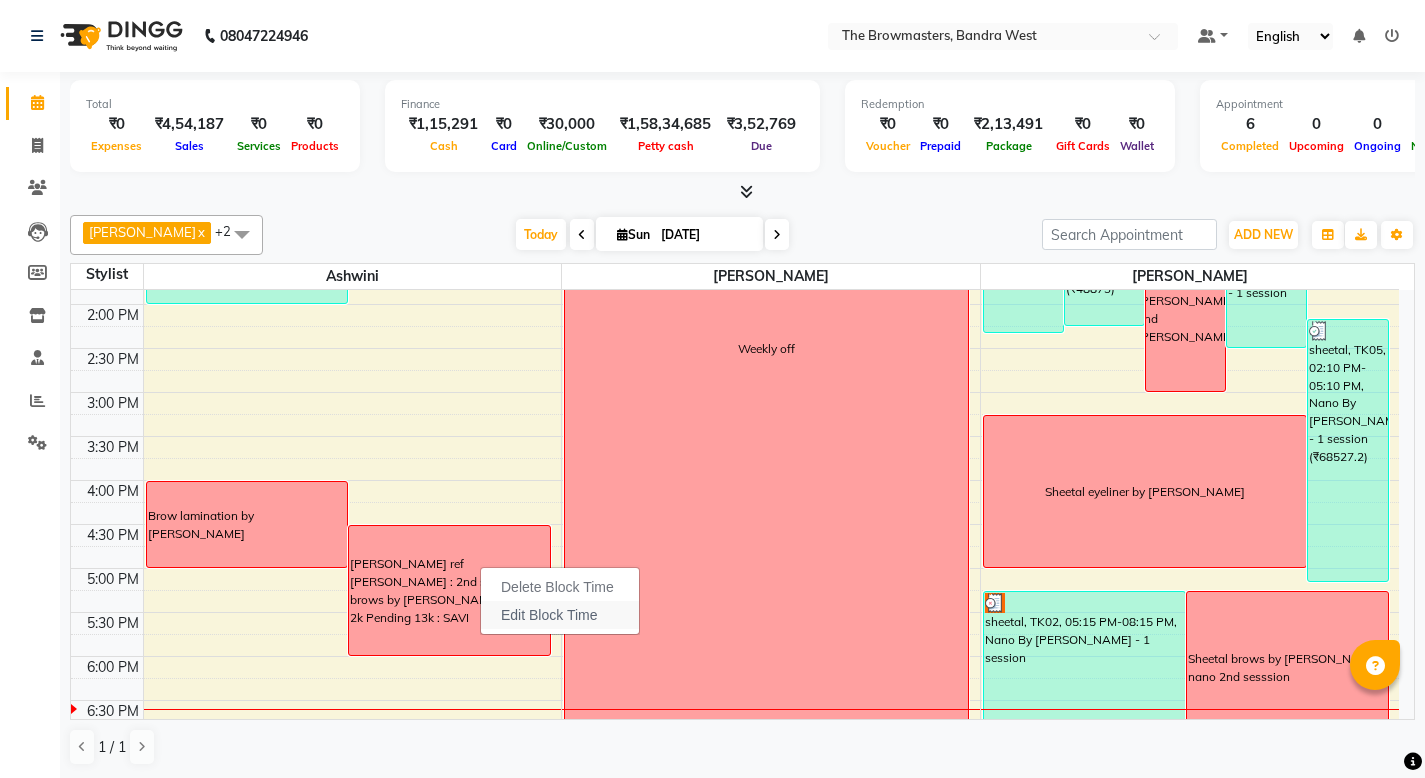 click on "Edit Block Time" at bounding box center (549, 615) 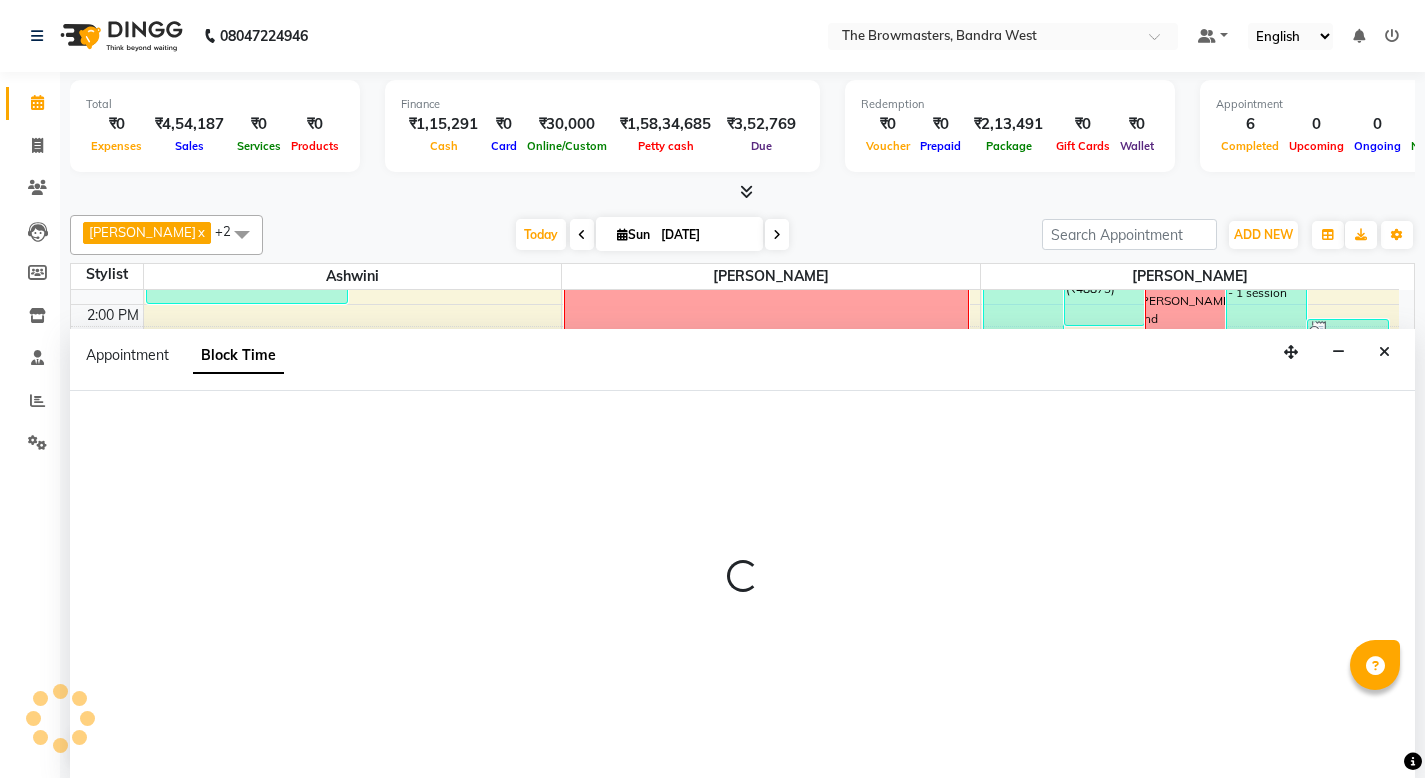 scroll, scrollTop: 1, scrollLeft: 0, axis: vertical 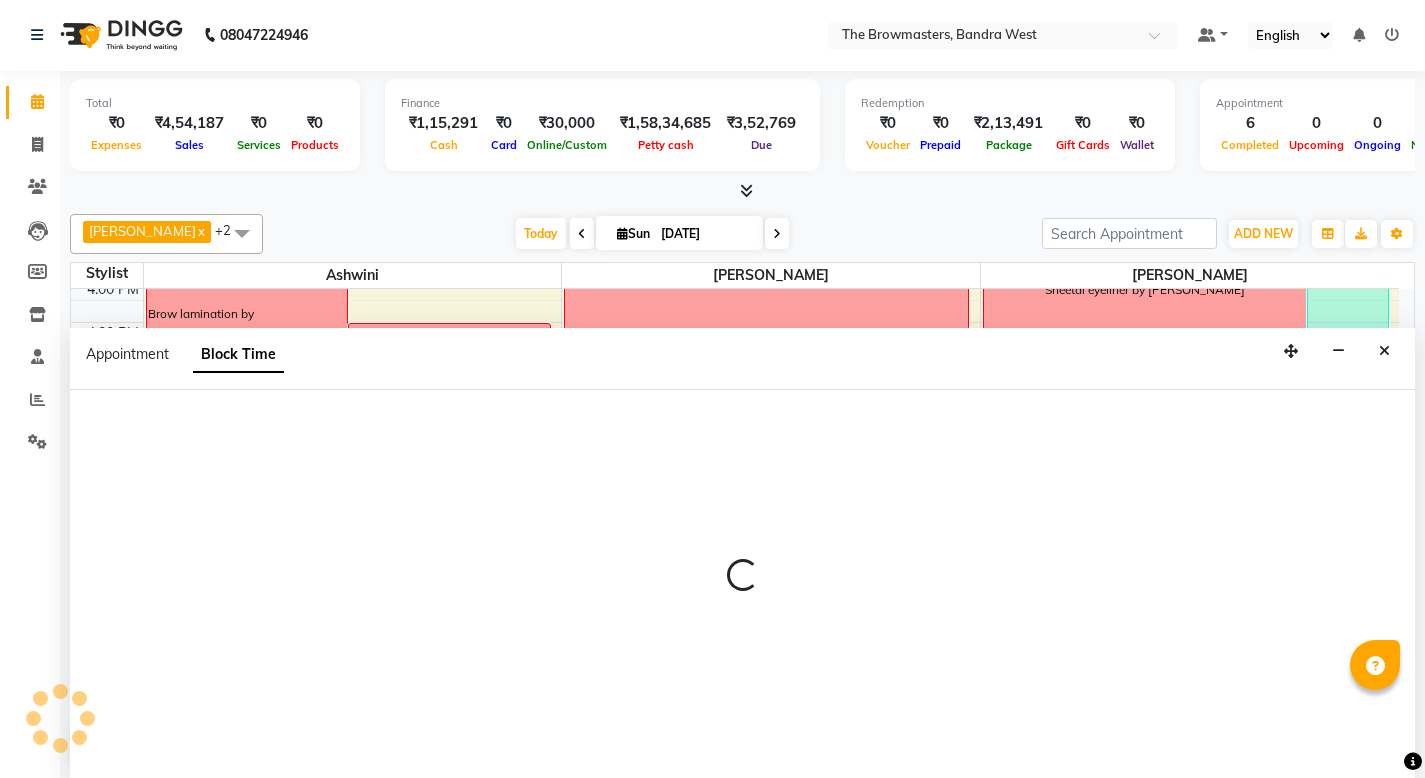 select on "64306" 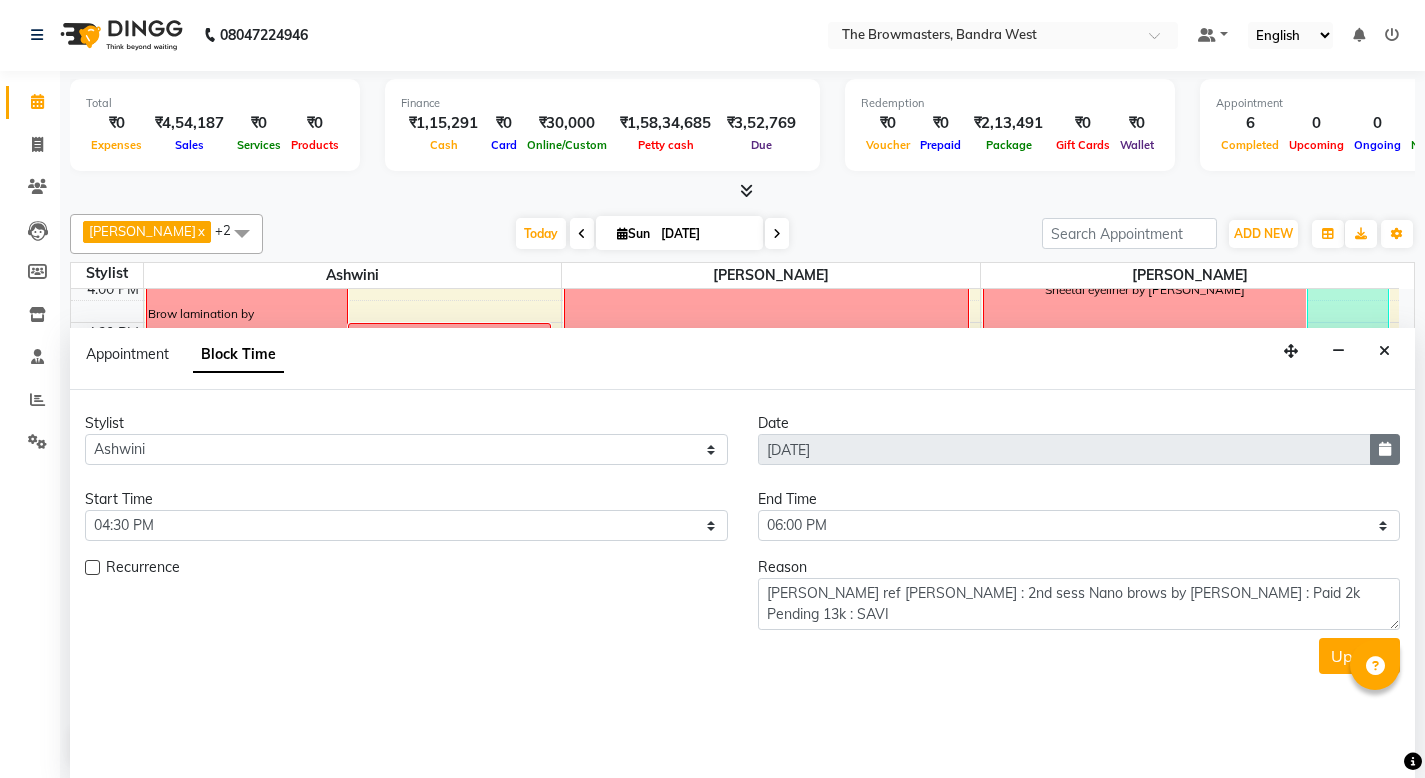 click at bounding box center [1385, 449] 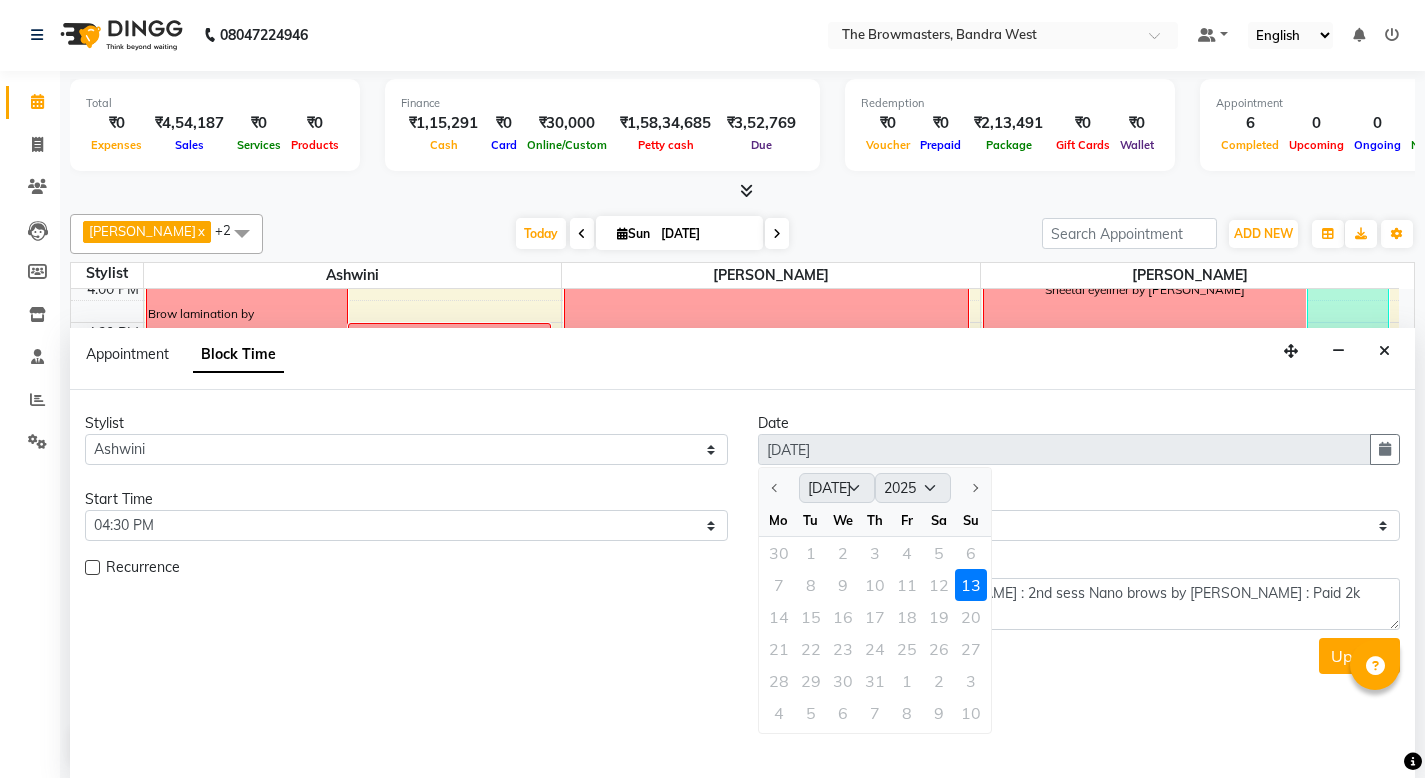 click on "14 15 16 17 18 19 20" at bounding box center (875, 617) 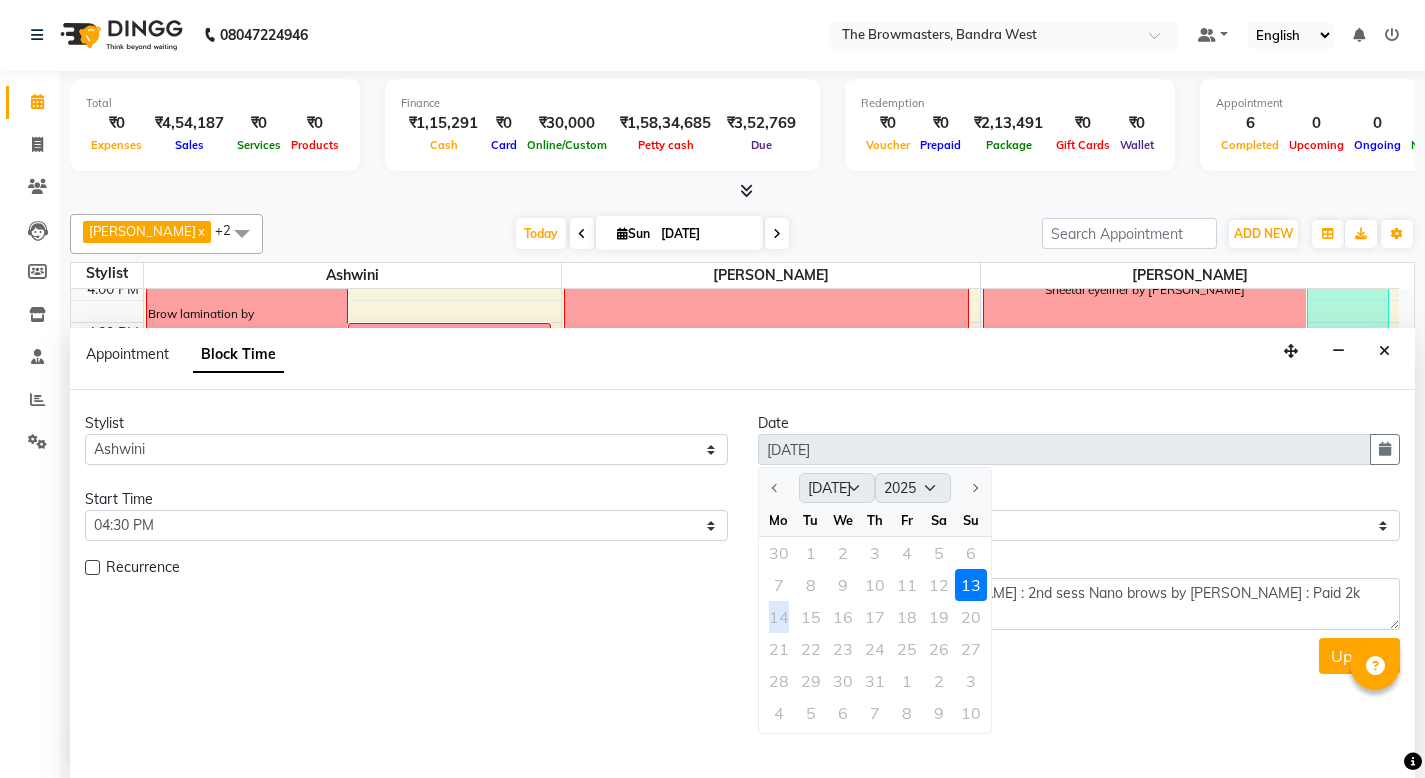 click on "14 15 16 17 18 19 20" at bounding box center [875, 617] 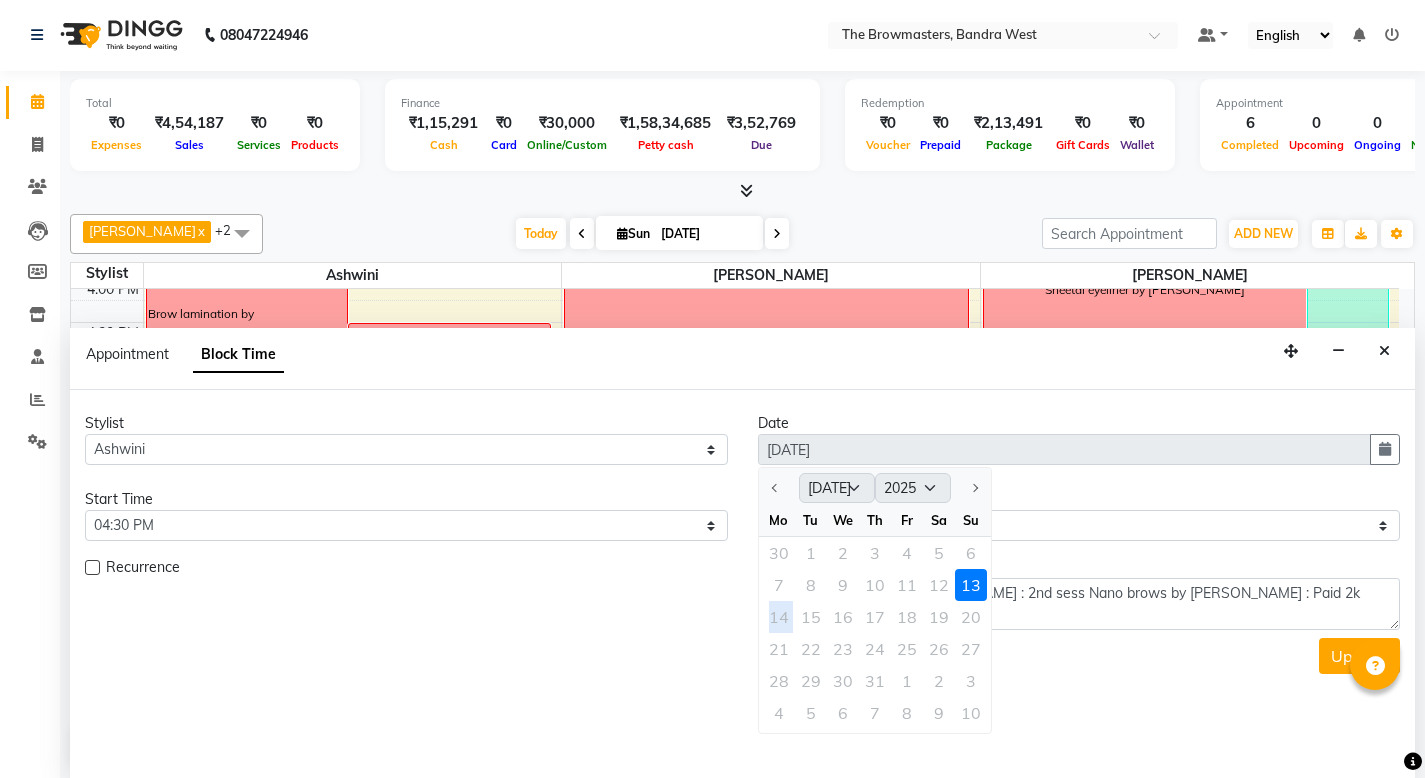 click on "14 15 16 17 18 19 20" at bounding box center (875, 617) 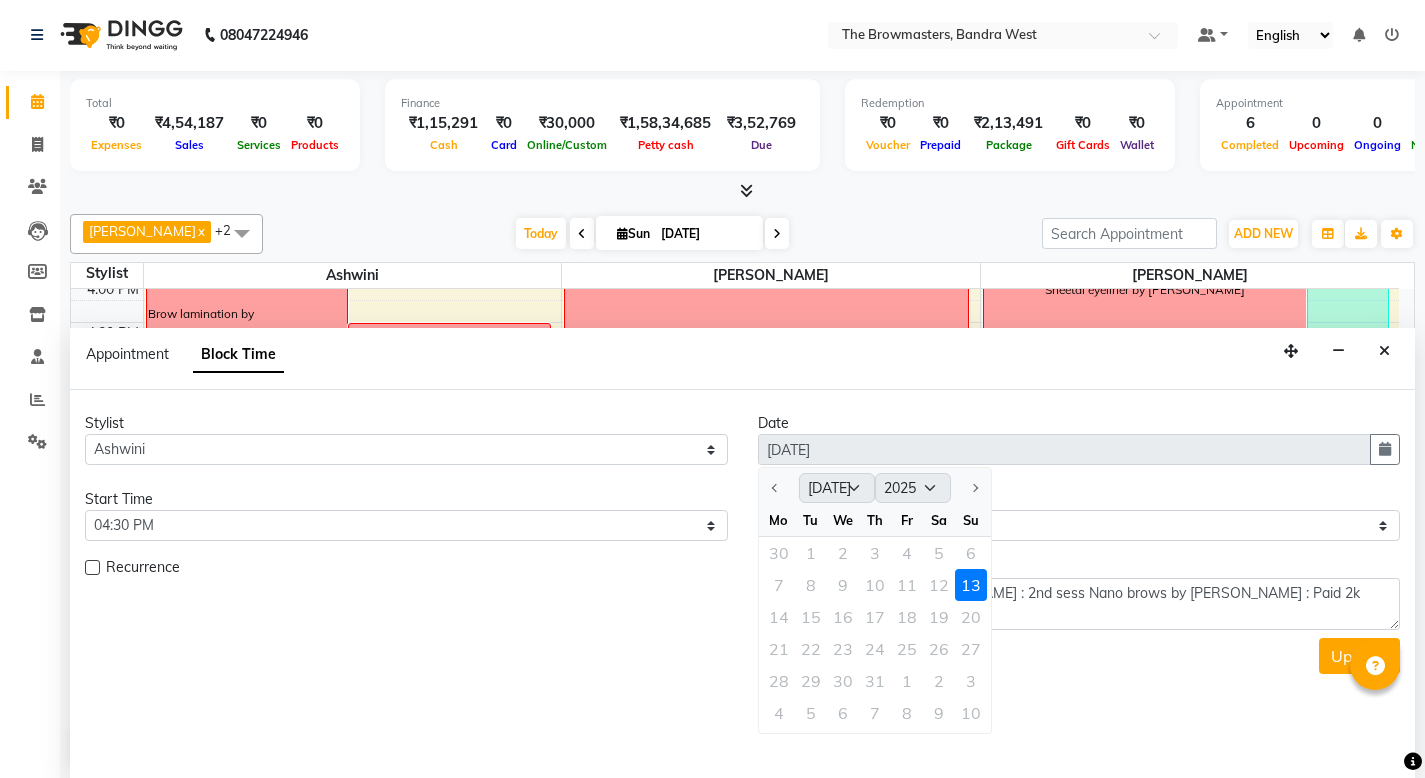 click on "Stylist Select Ashmeey Singghai Ashwini Ayushi Kajal Kratika Kratika bhanaria Nivea Nivea Mumbai Prajakta Rachana Roshani savitha Sunita trainees  Uzma Date 13-07-2025 Jul Aug Sep Oct Nov Dec 2025 2026 2027 2028 2029 2030 2031 2032 2033 2034 2035 Mo Tu We Th Fr Sa Su 30 1 2 3 4 5 6 7 8 9 10 11 12 13 14 15 16 17 18 19 20 21 22 23 24 25 26 27 28 29 30 31 1 2 3 4 5 6 7 8 9 10 Start Time Select 09:00 AM 09:15 AM 09:30 AM 09:45 AM 10:00 AM 10:15 AM 10:30 AM 10:45 AM 11:00 AM 11:15 AM 11:30 AM 11:45 AM 12:00 PM 12:15 PM 12:30 PM 12:45 PM 01:00 PM 01:15 PM 01:30 PM 01:45 PM 02:00 PM 02:15 PM 02:30 PM 02:45 PM 03:00 PM 03:15 PM 03:30 PM 03:45 PM 04:00 PM 04:15 PM 04:30 PM 04:45 PM 05:00 PM 05:15 PM 05:30 PM 05:45 PM 06:00 PM 06:15 PM 06:30 PM 06:45 PM 07:00 PM 07:15 PM 07:30 PM 07:45 PM 08:00 PM End Time Select 09:00 AM 09:15 AM 09:30 AM 09:45 AM 10:00 AM 10:15 AM 10:30 AM 10:45 AM 11:00 AM 11:15 AM 11:30 AM 11:45 AM 12:00 PM 12:15 PM 12:30 PM 12:45 PM 01:00 PM 01:15 PM 01:30 PM 01:45 PM 02:00 PM 02:15 PM 02:30 PM" at bounding box center [742, 539] 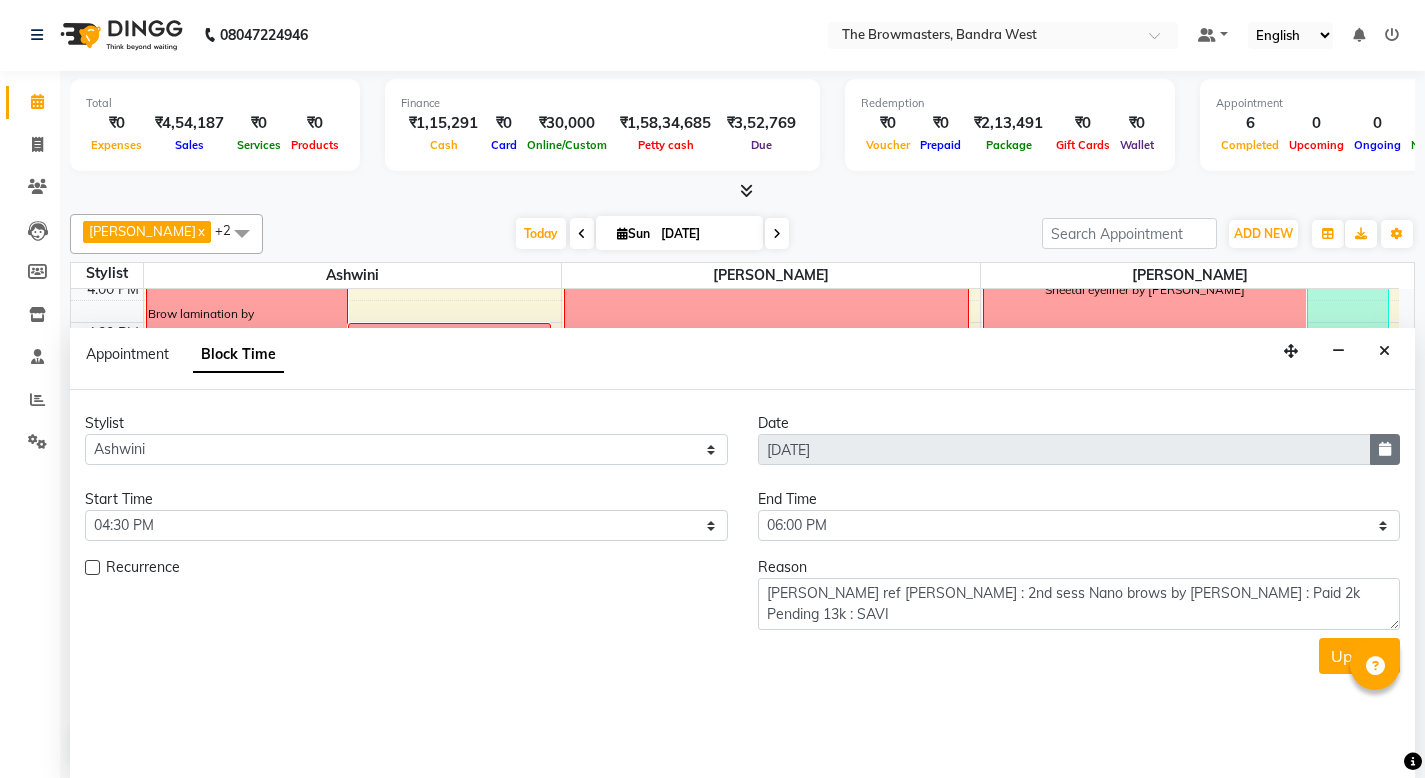 click at bounding box center [1385, 449] 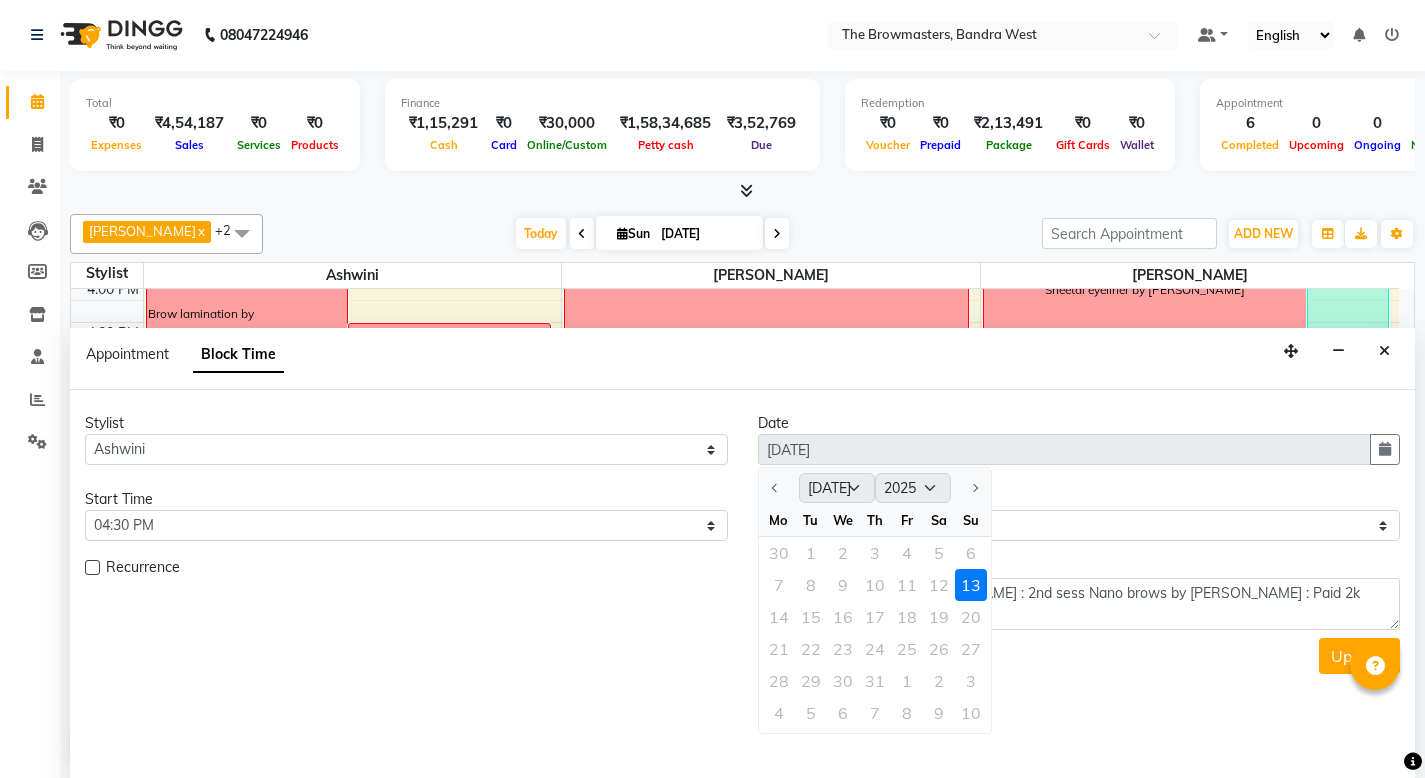 click on "7 8 9 10 11 12 13" at bounding box center [875, 585] 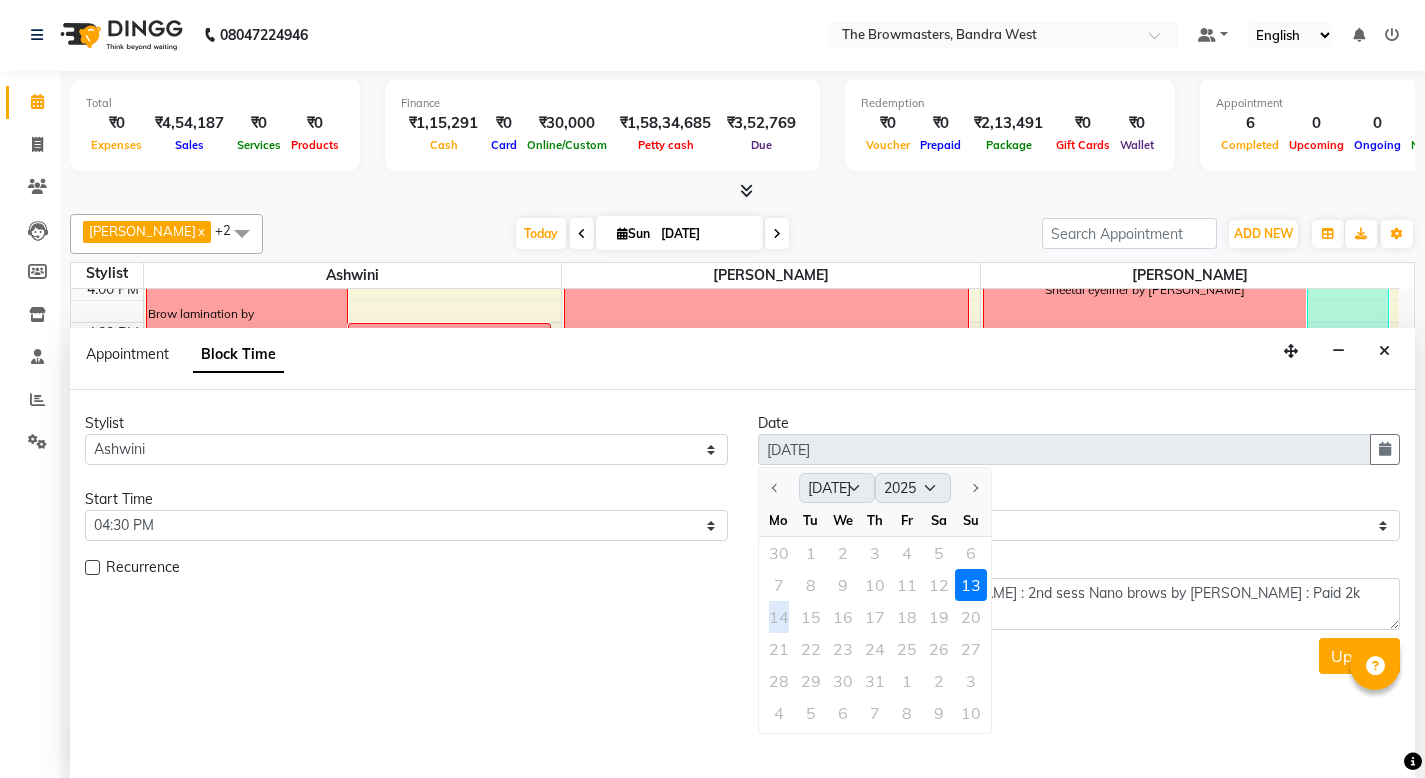 click on "14 15 16 17 18 19 20" at bounding box center (875, 617) 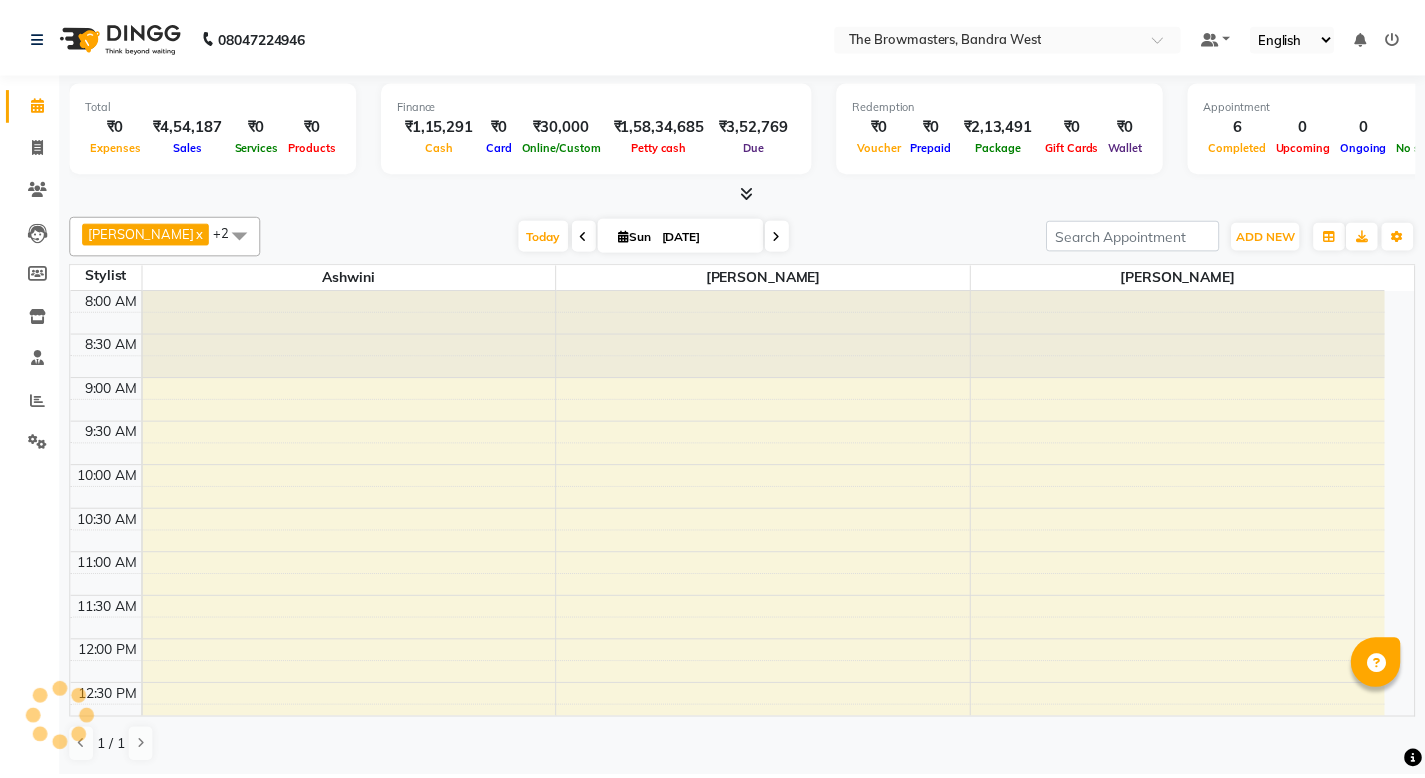 scroll, scrollTop: 0, scrollLeft: 0, axis: both 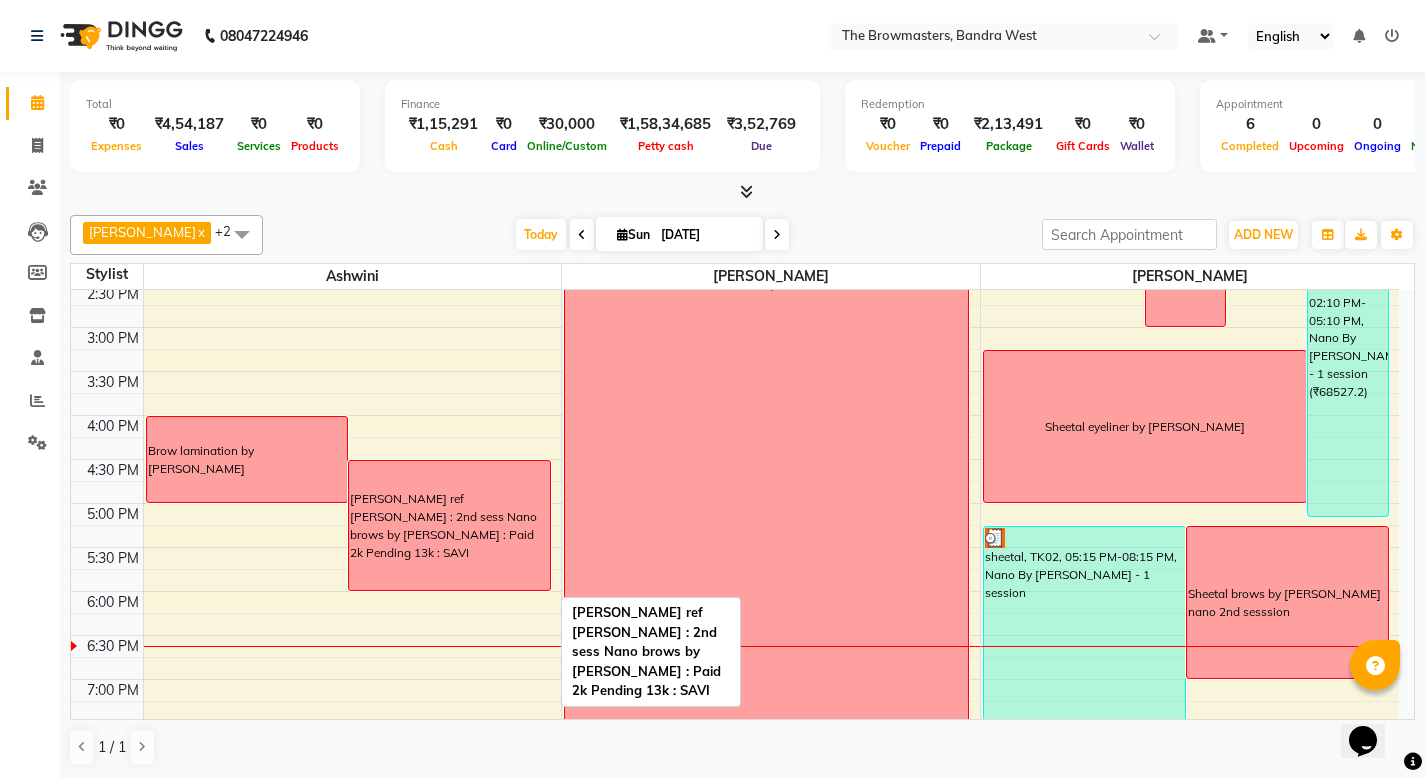 click on "[PERSON_NAME] ref [PERSON_NAME] : 2nd sess Nano brows by [PERSON_NAME] : Paid 2k Pending 13k : SAVI" at bounding box center [449, 525] 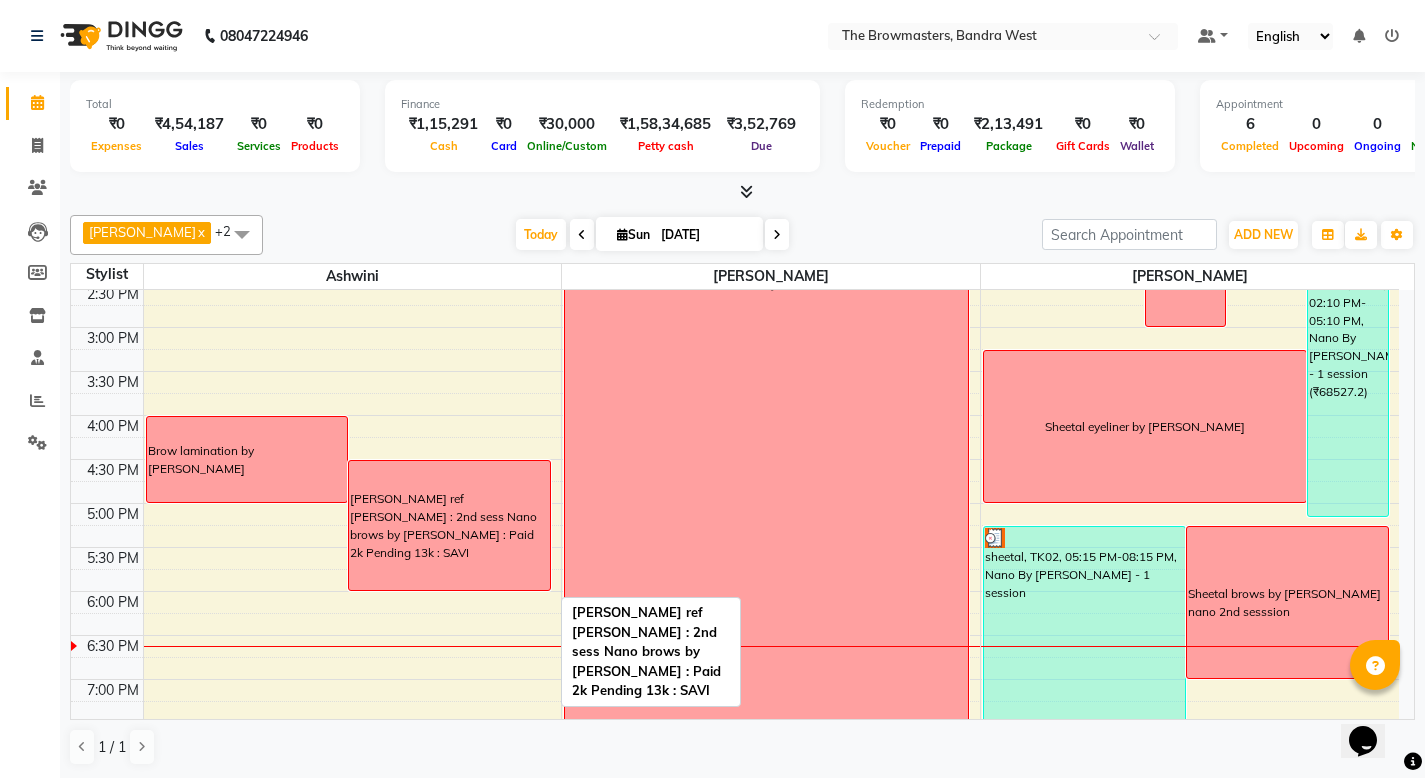 click on "[PERSON_NAME] ref [PERSON_NAME] : 2nd sess Nano brows by [PERSON_NAME] : Paid 2k Pending 13k : SAVI" at bounding box center (449, 525) 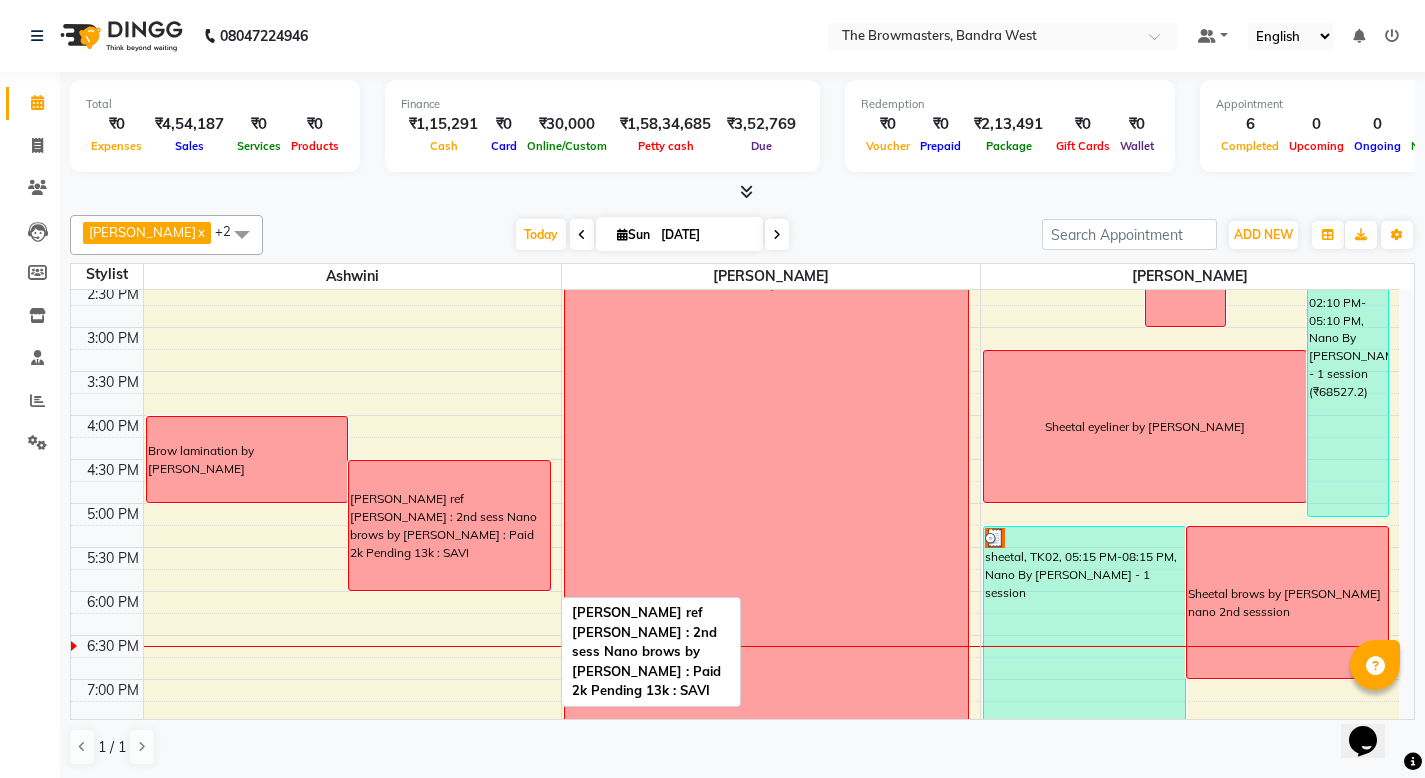 click on "[PERSON_NAME] ref [PERSON_NAME] : 2nd sess Nano brows by [PERSON_NAME] : Paid 2k Pending 13k : SAVI" at bounding box center [449, 525] 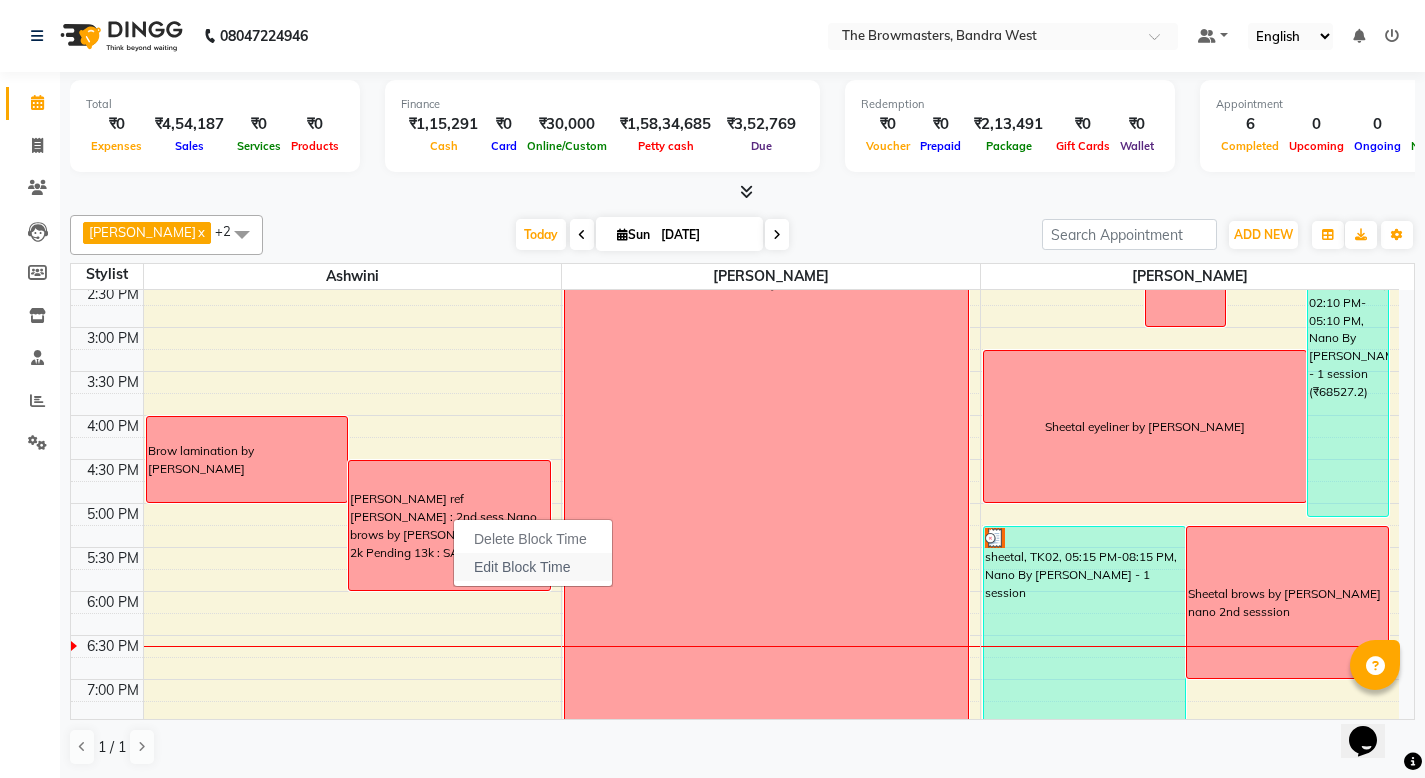 click on "Edit Block Time" at bounding box center [522, 567] 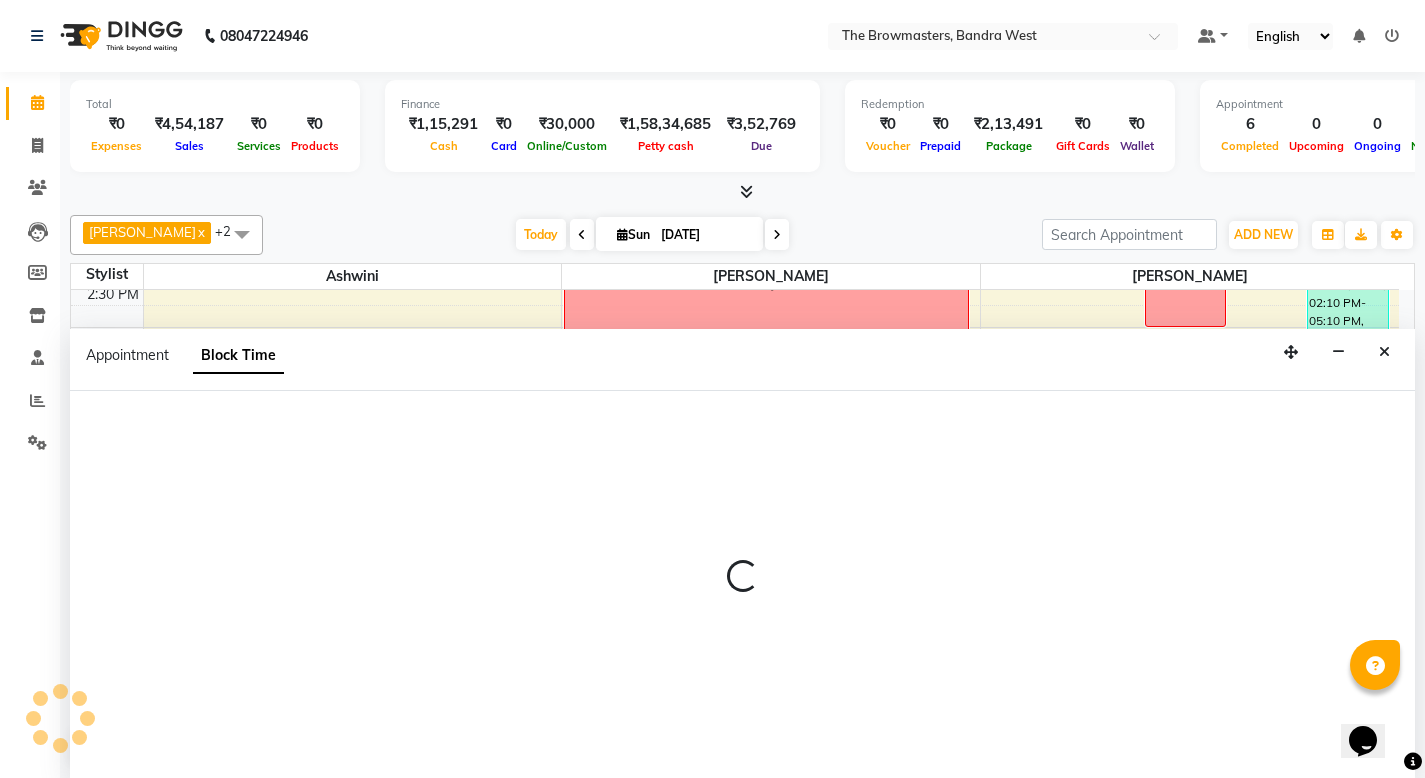 select on "64306" 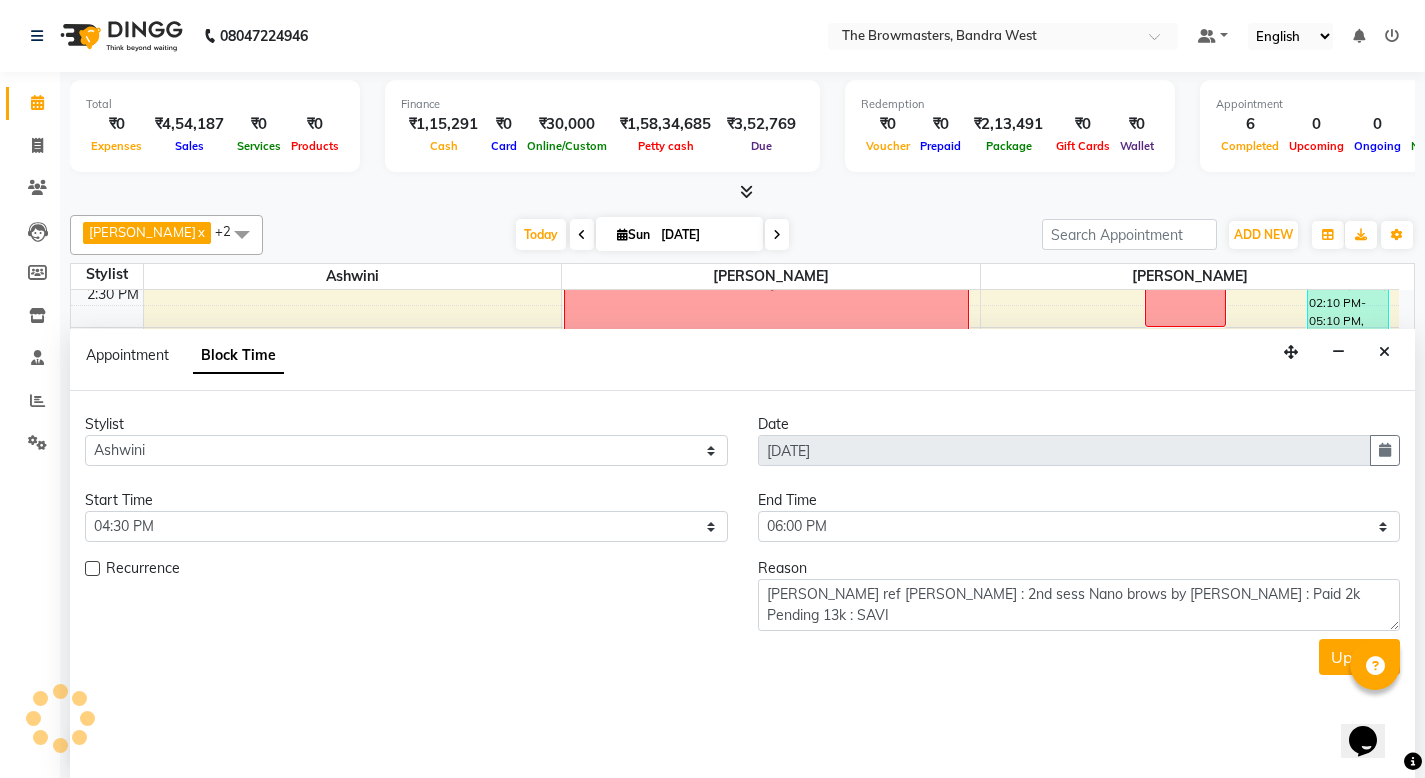 scroll, scrollTop: 1, scrollLeft: 0, axis: vertical 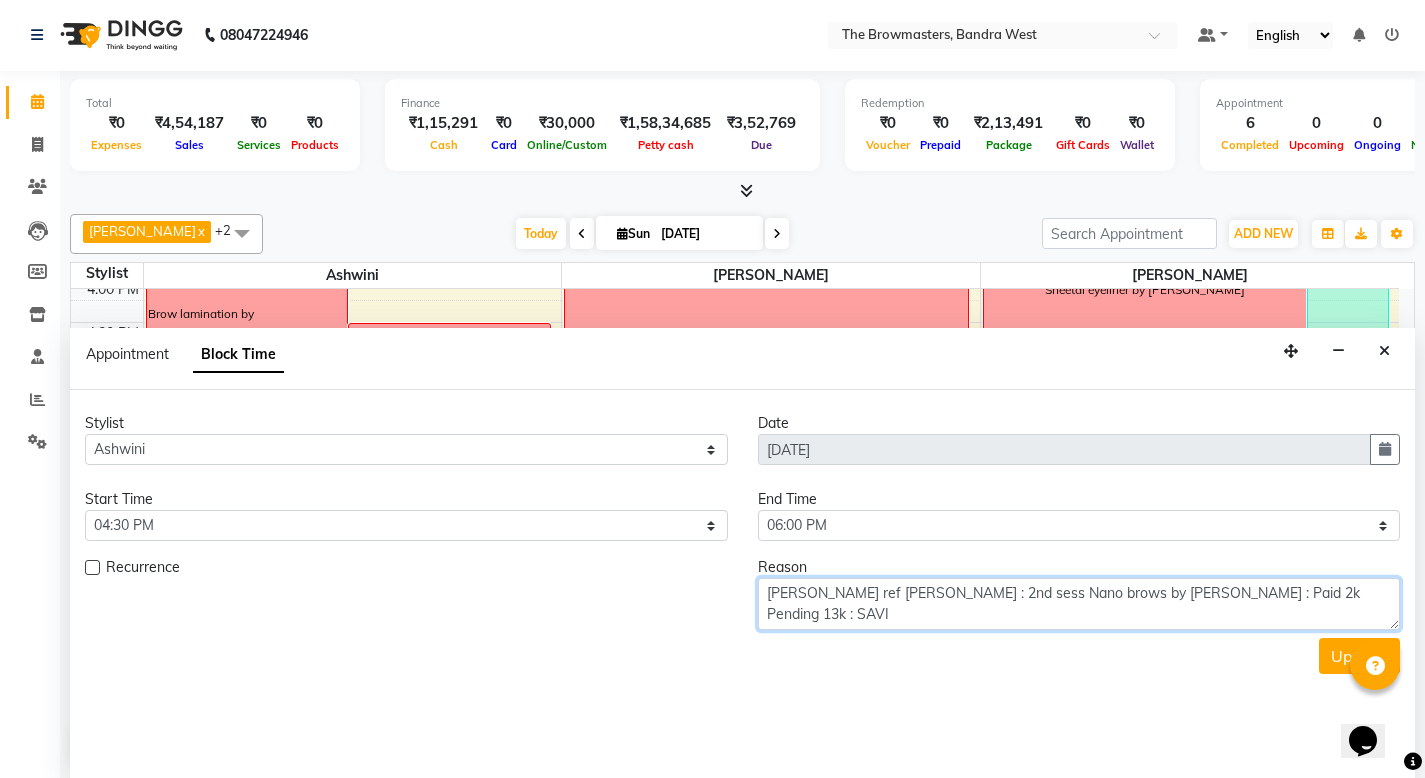 drag, startPoint x: 757, startPoint y: 598, endPoint x: 1375, endPoint y: 616, distance: 618.2621 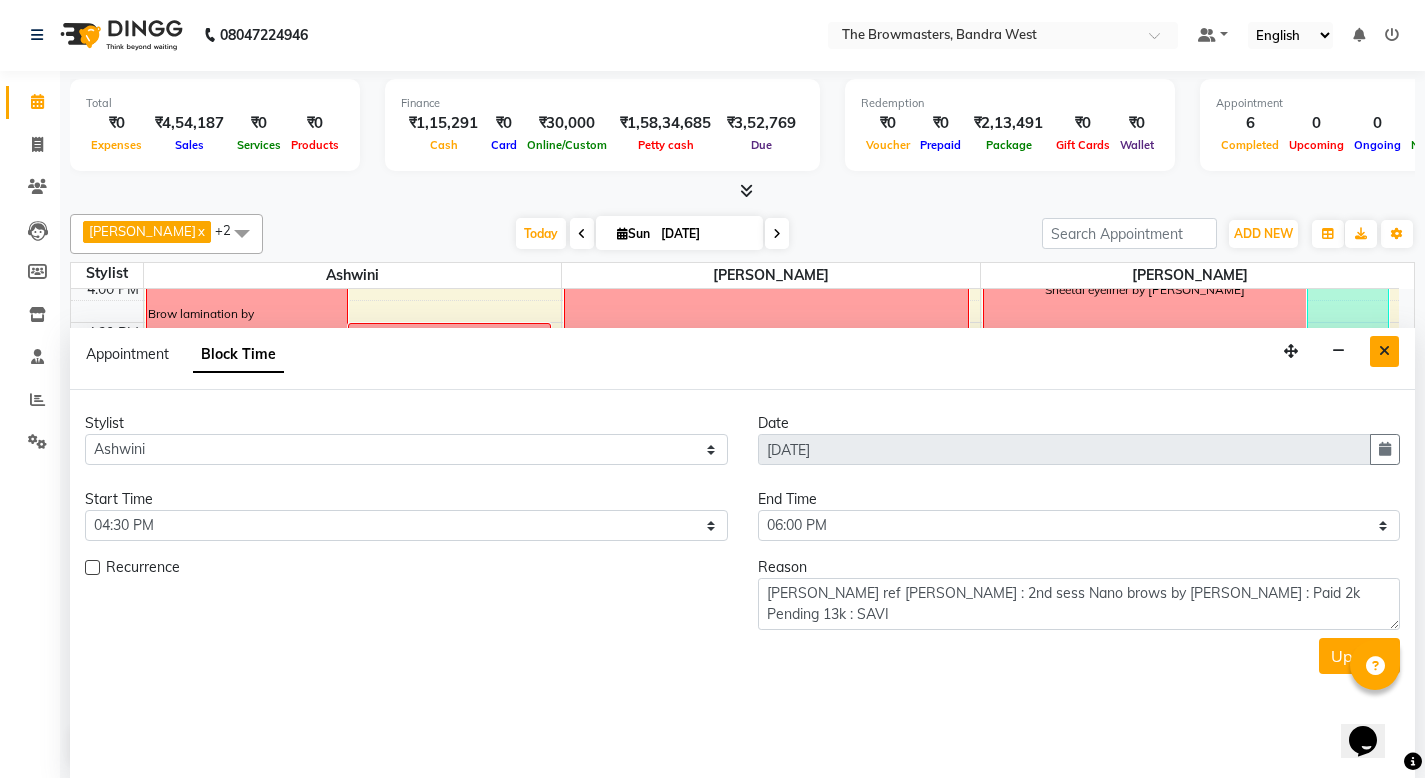 click at bounding box center [1384, 351] 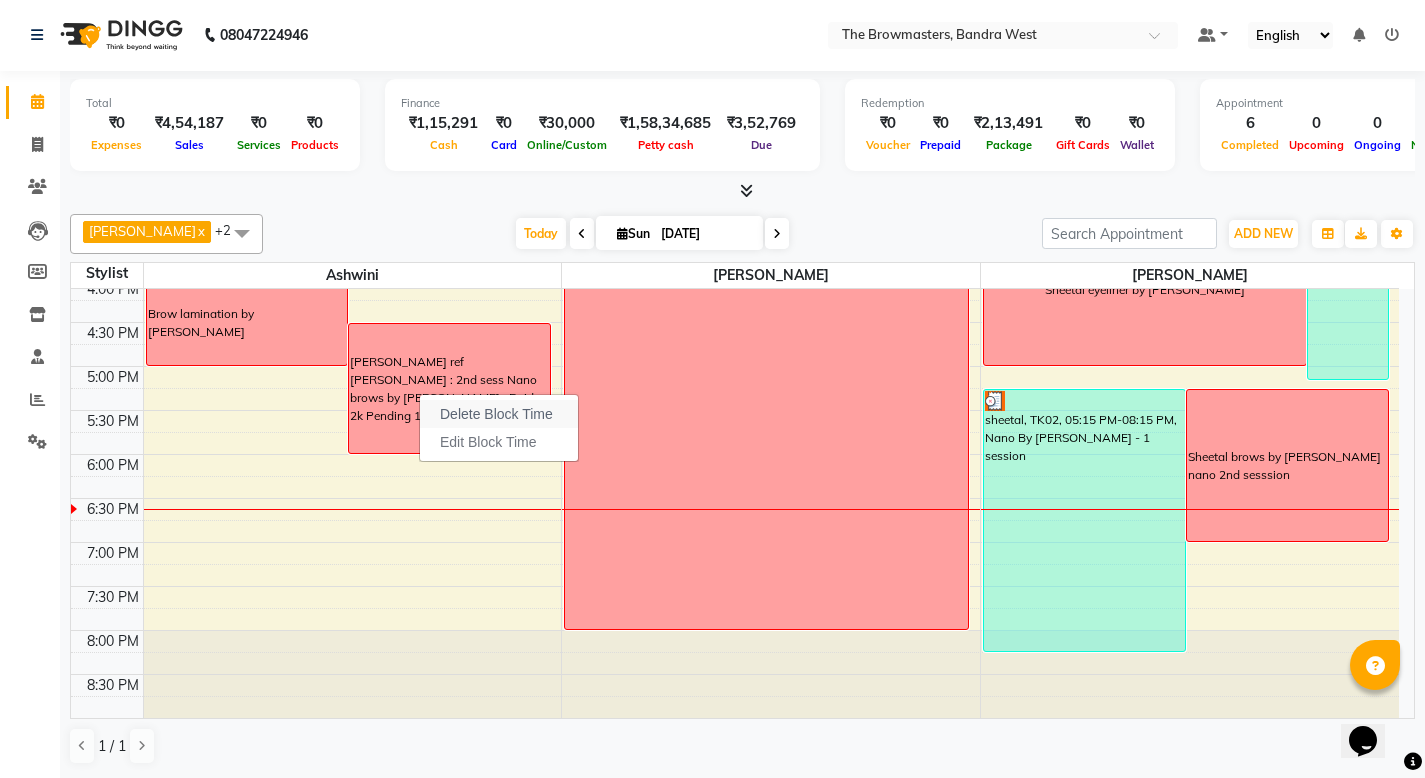 click on "Delete Block Time" at bounding box center [499, 414] 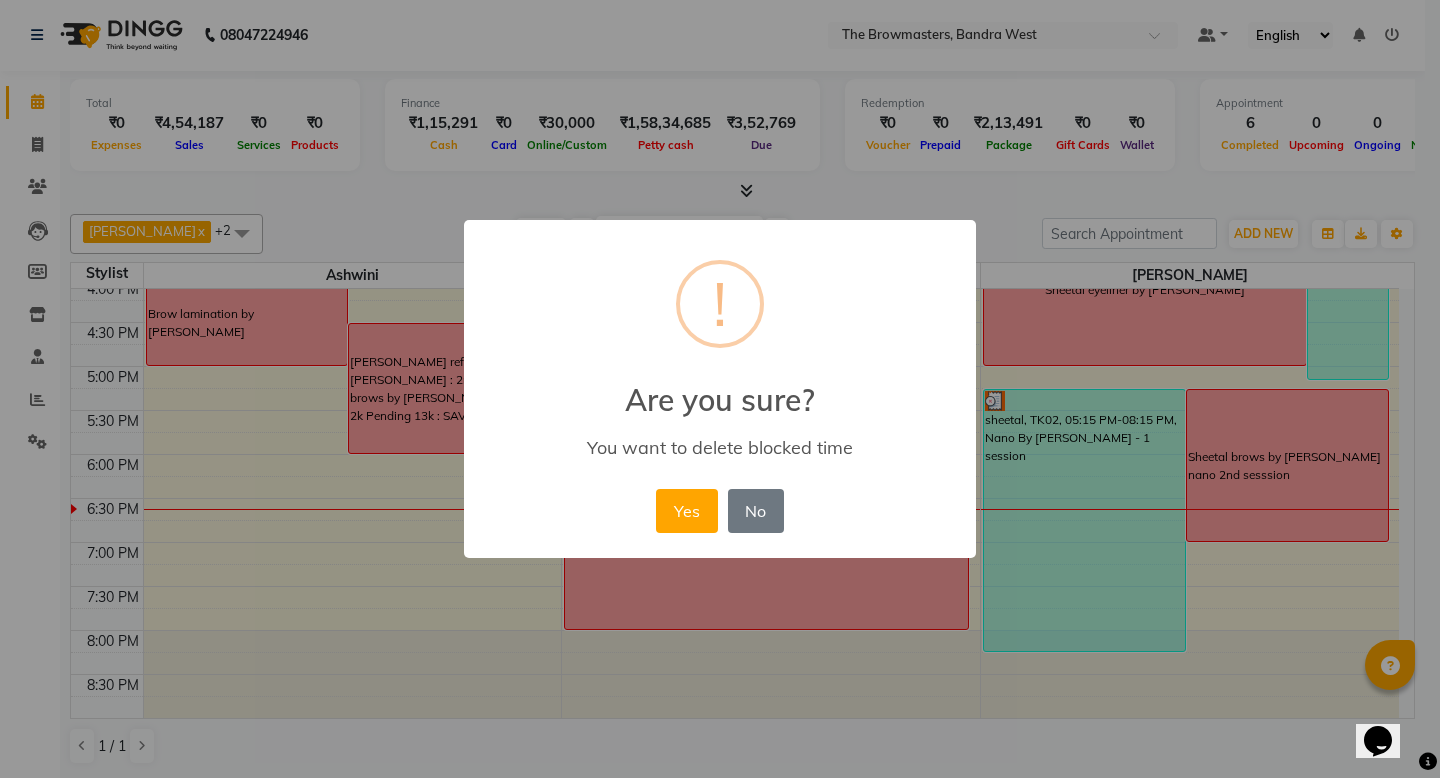click on "Yes No No" at bounding box center (719, 511) 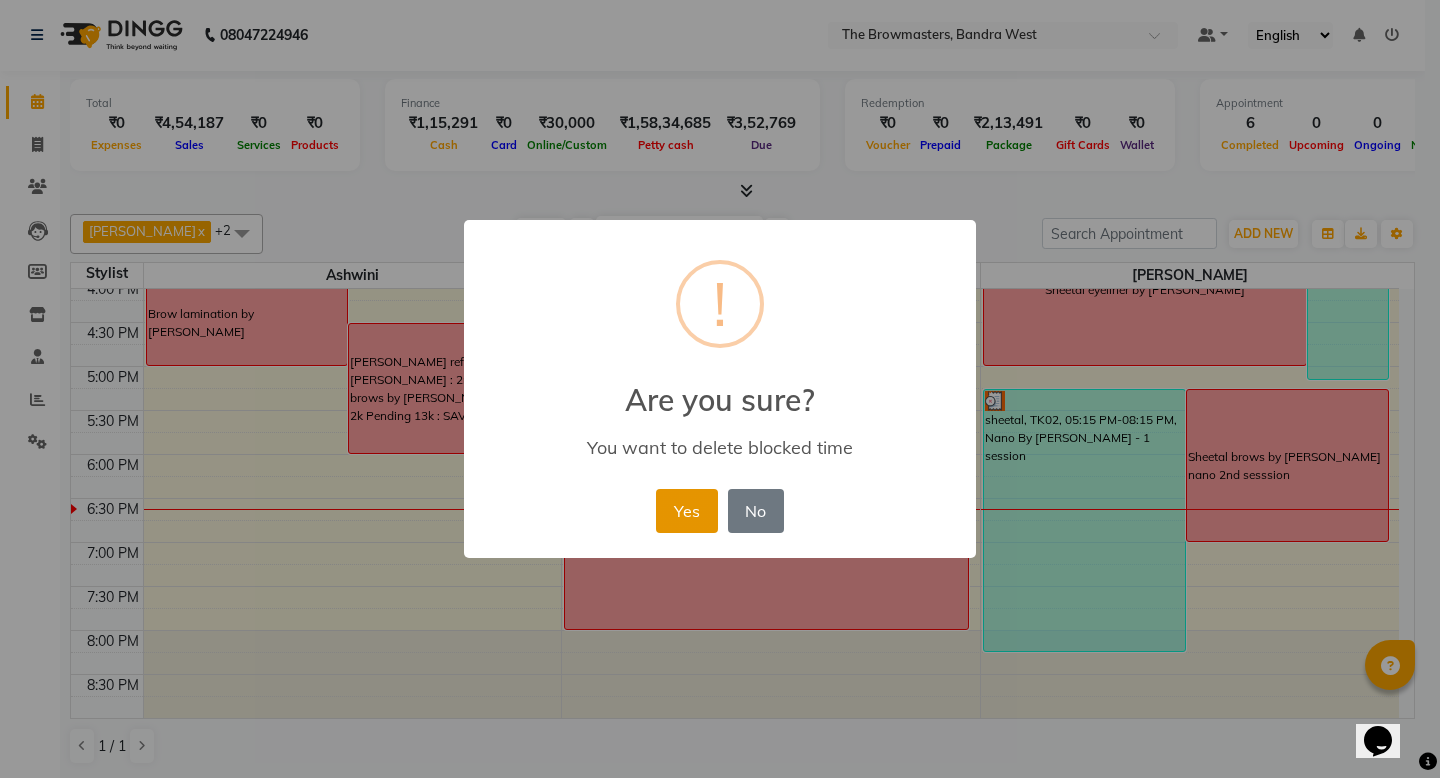 click on "Yes" at bounding box center [686, 511] 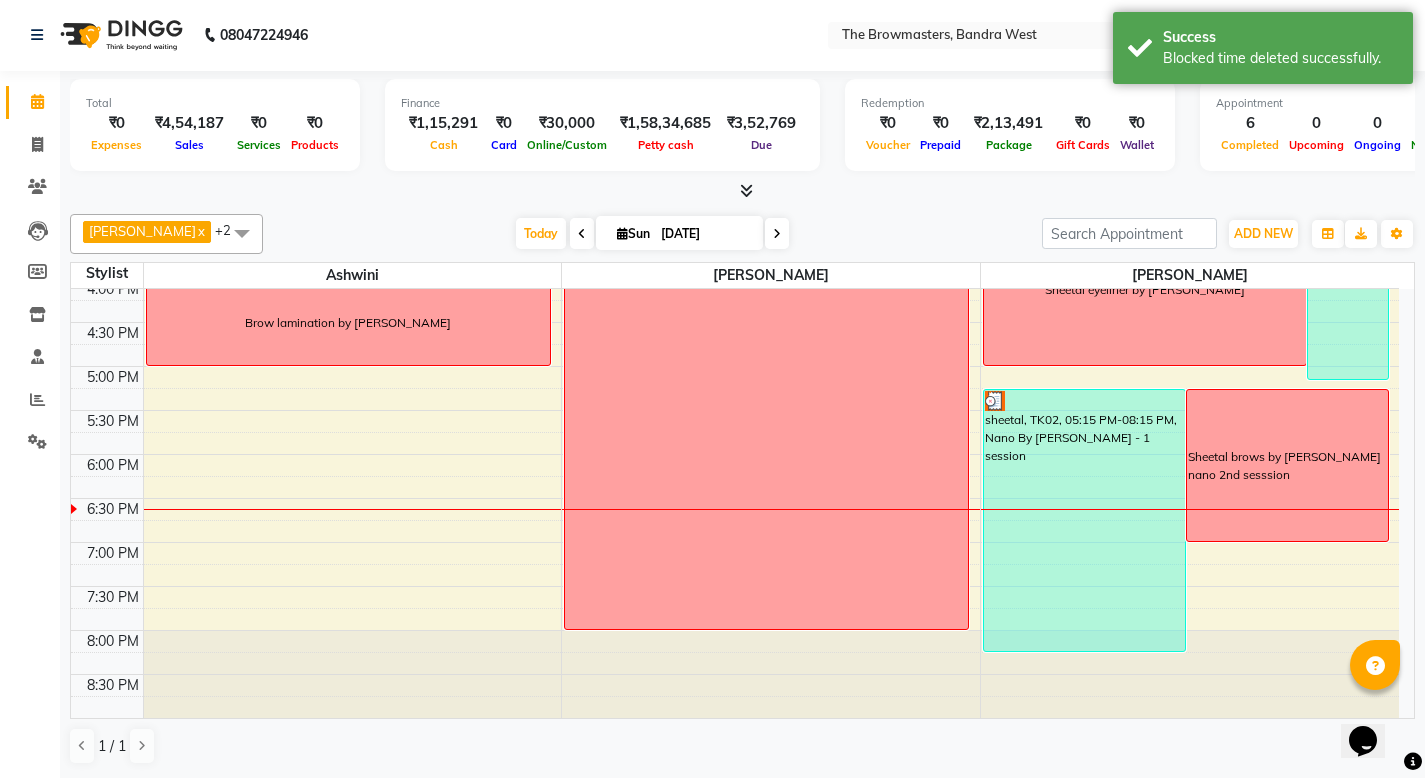 click at bounding box center [777, 234] 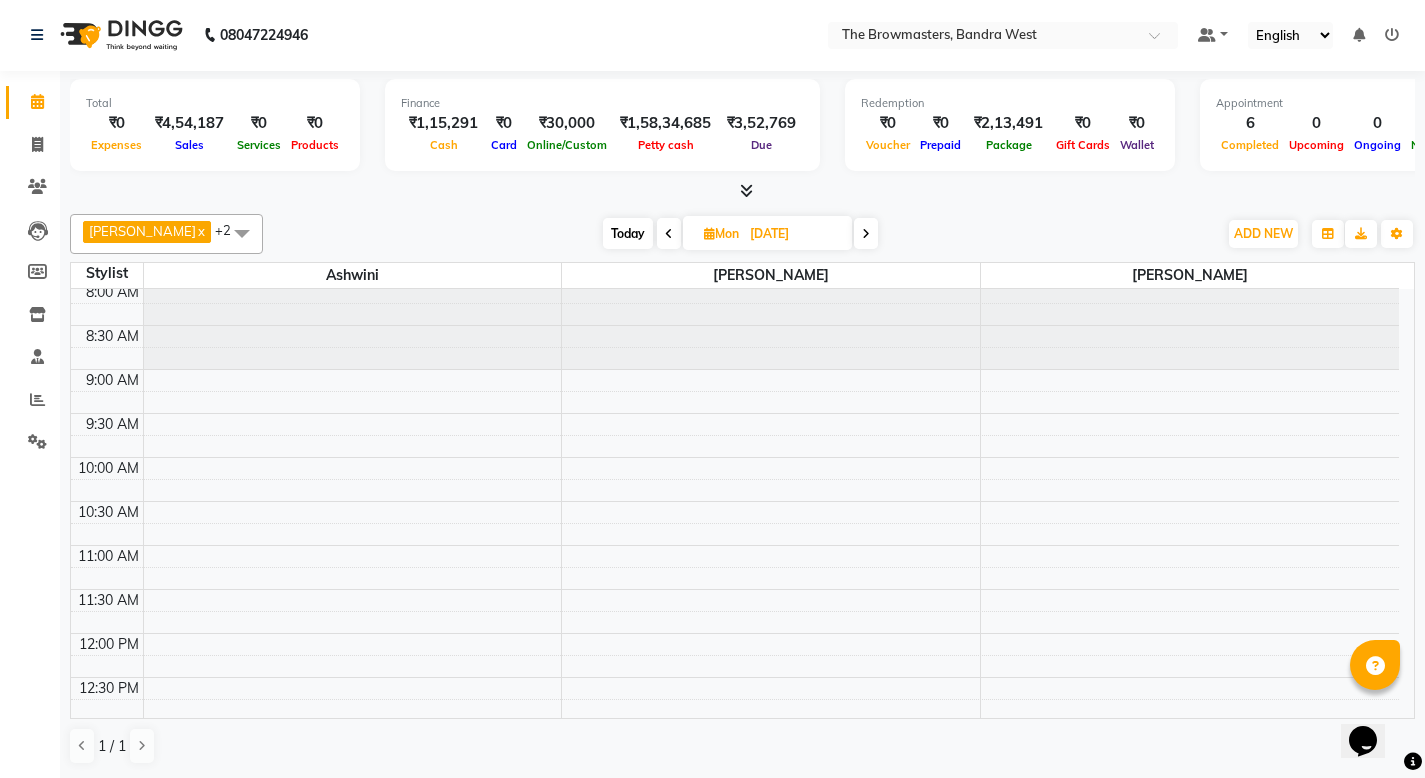 scroll, scrollTop: 0, scrollLeft: 0, axis: both 